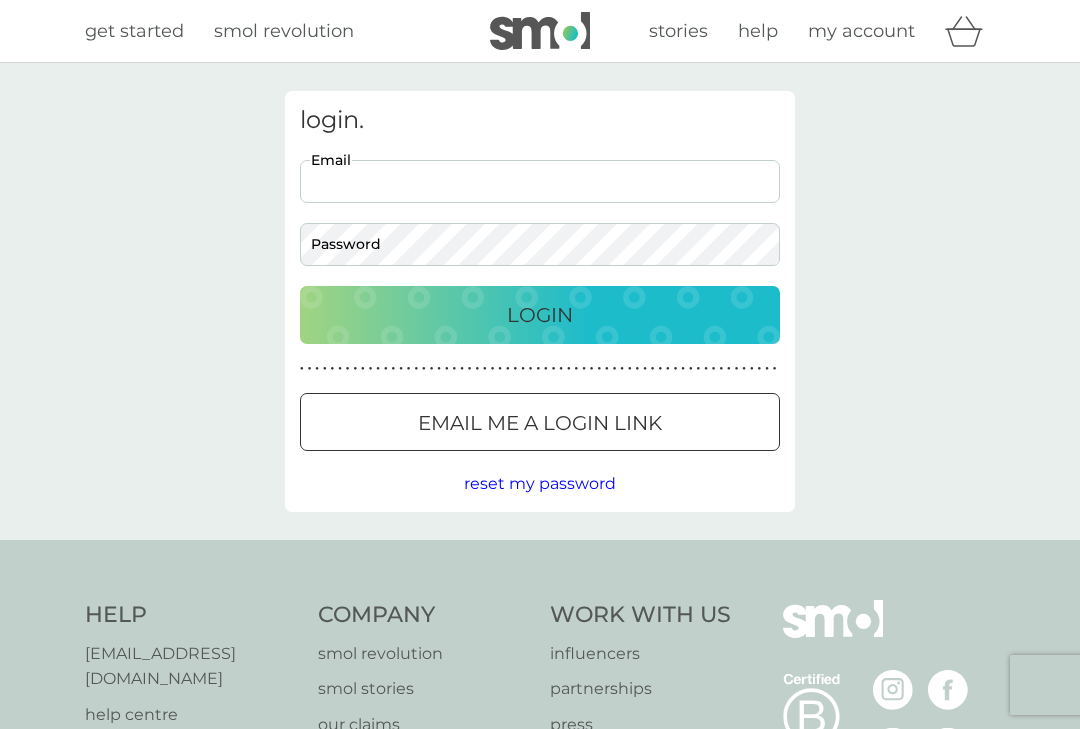 scroll, scrollTop: 0, scrollLeft: 0, axis: both 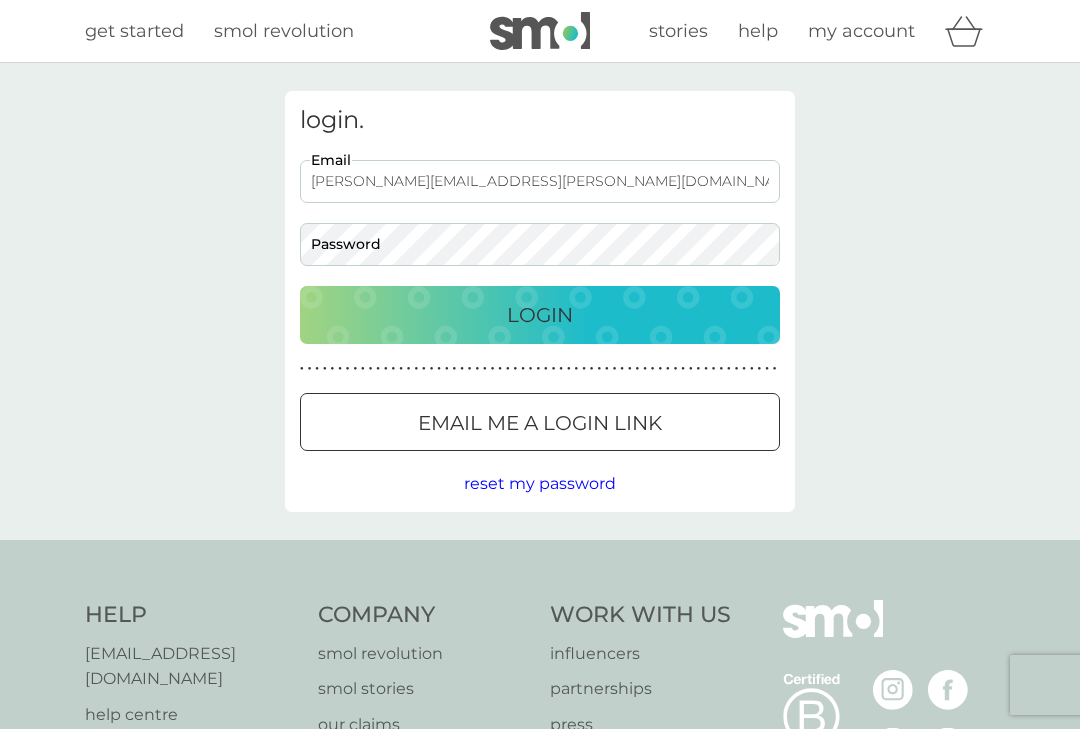click on "Login" at bounding box center [540, 315] 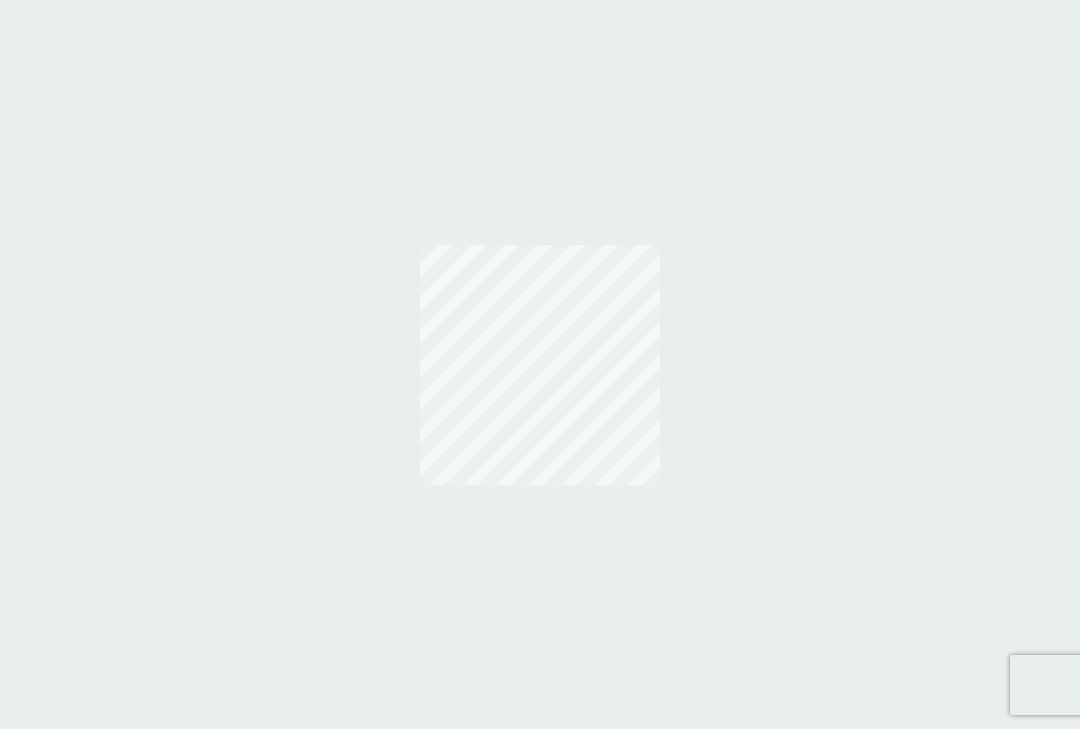 scroll, scrollTop: 0, scrollLeft: 0, axis: both 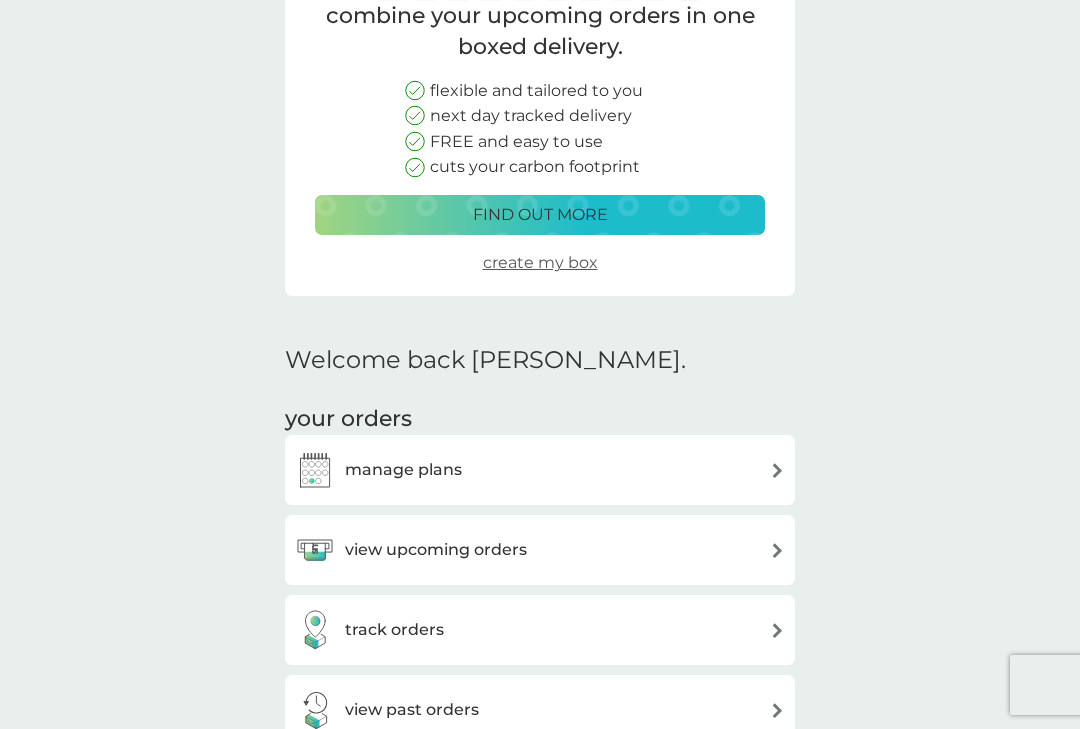 click at bounding box center [777, 470] 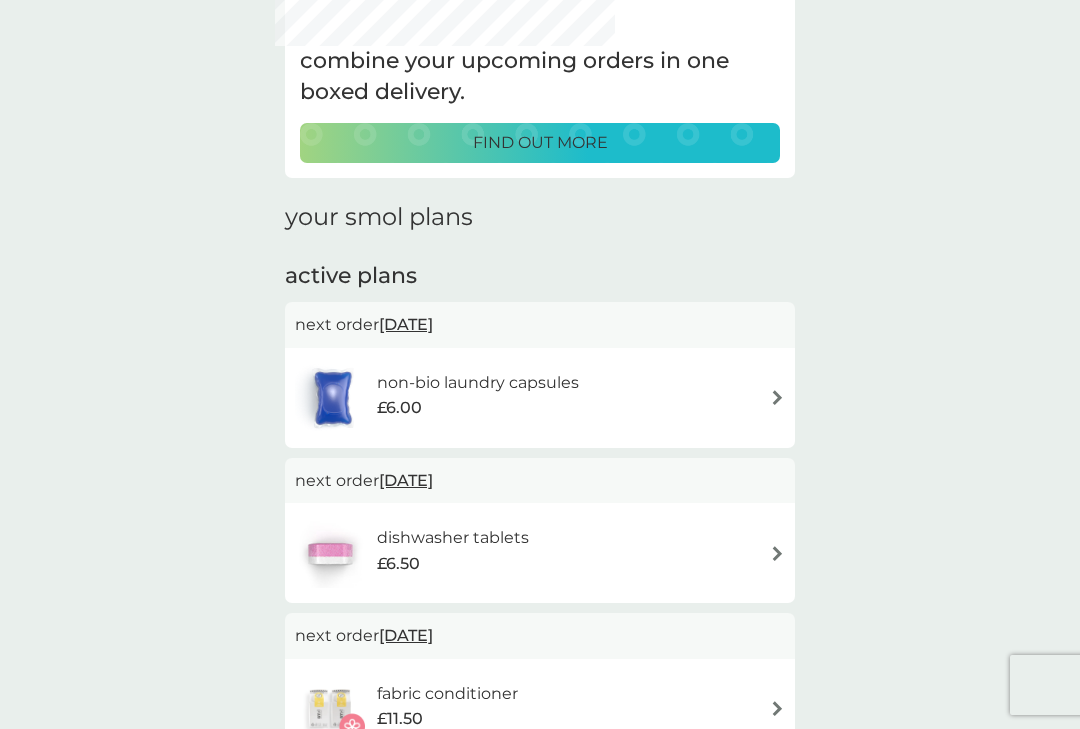 scroll, scrollTop: 114, scrollLeft: 0, axis: vertical 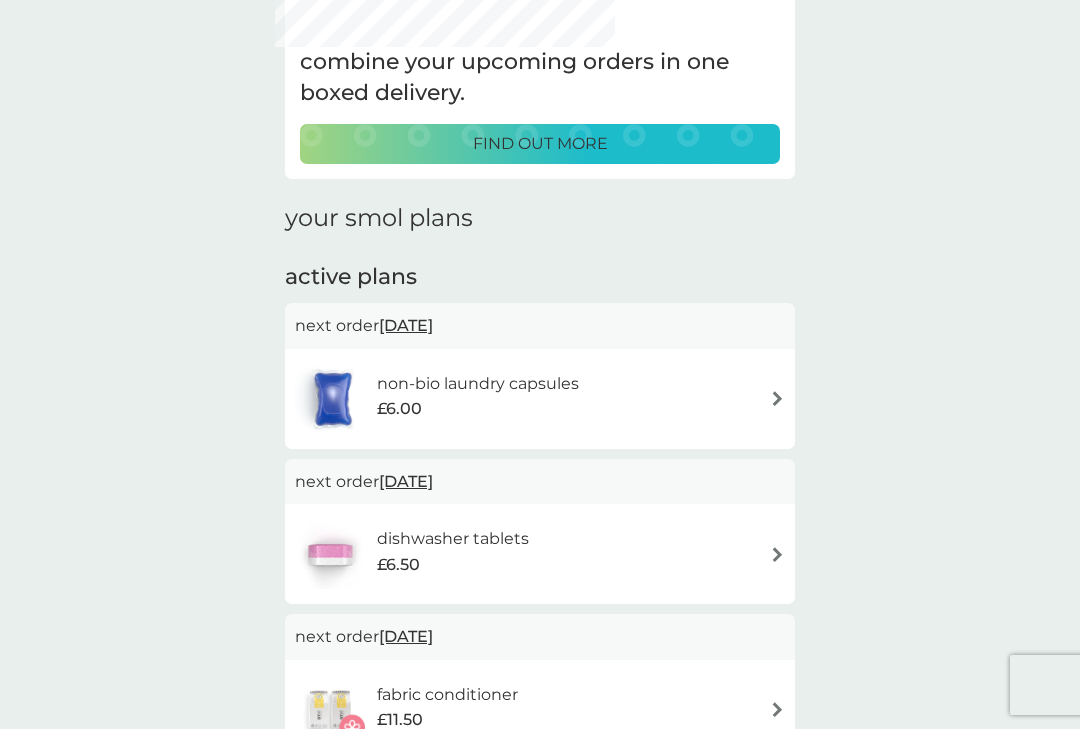click at bounding box center [777, 398] 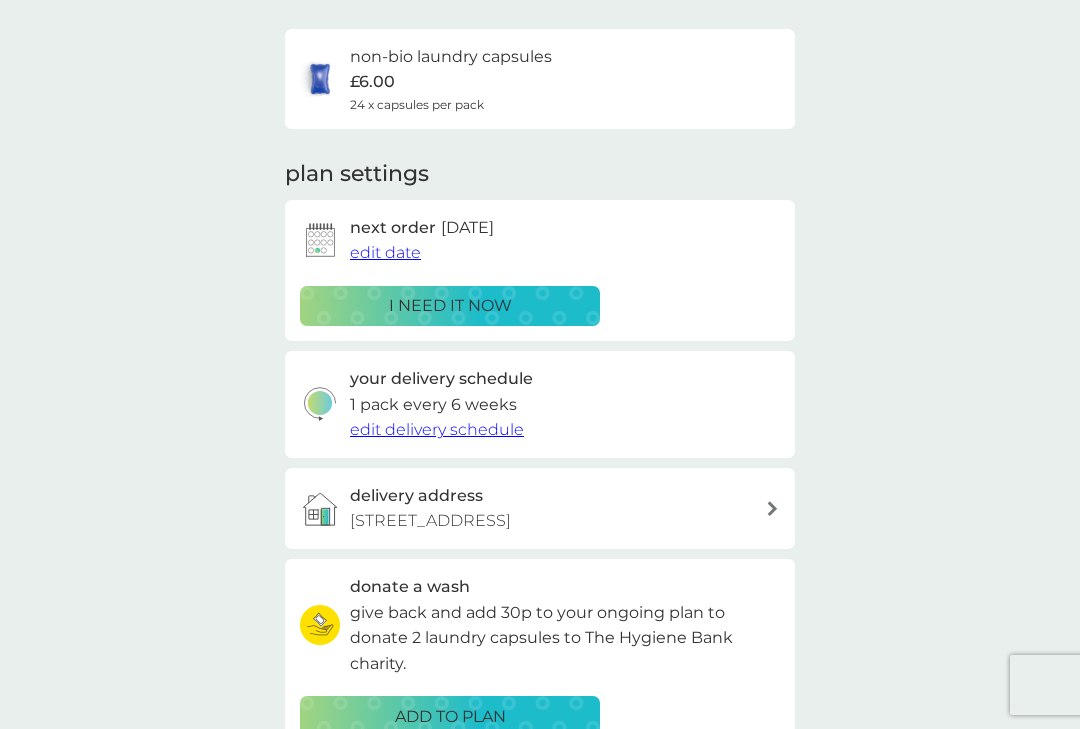 scroll, scrollTop: 135, scrollLeft: 0, axis: vertical 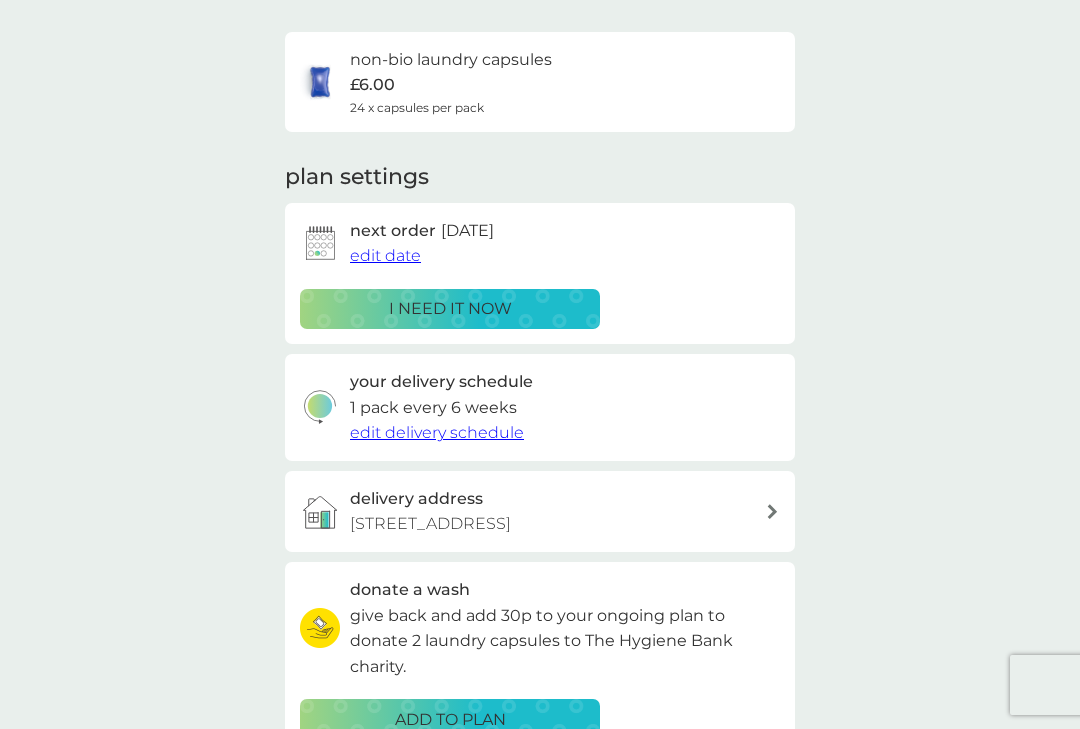 click on "edit date" at bounding box center (385, 255) 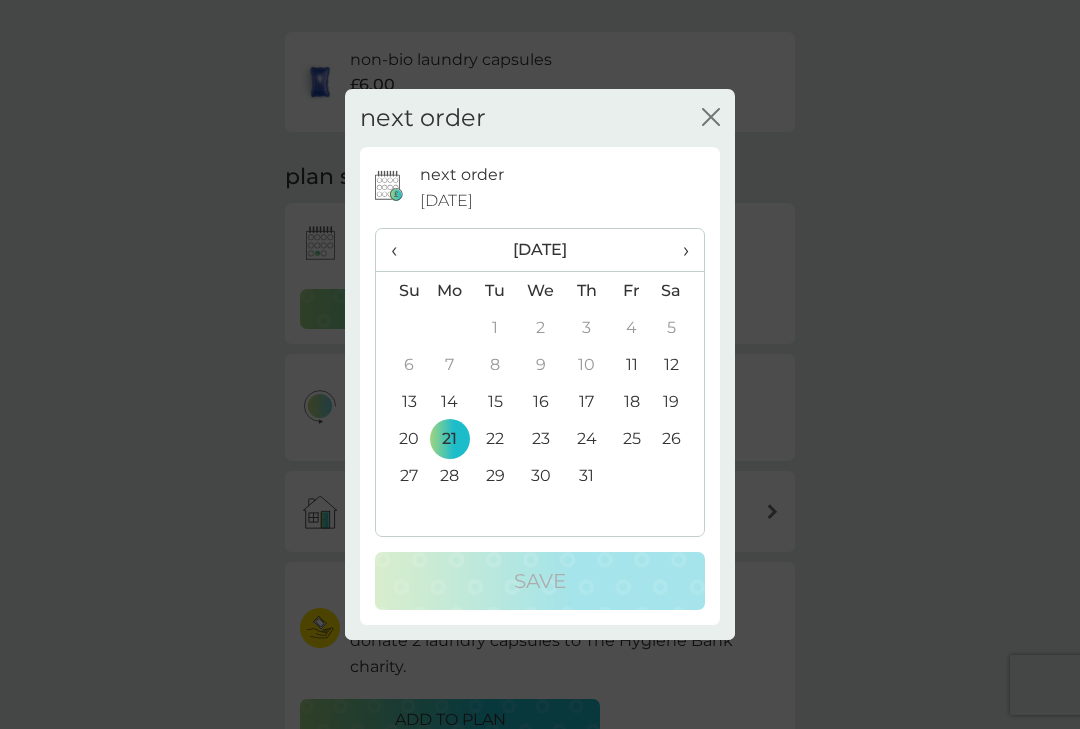 click on "11" at bounding box center [631, 364] 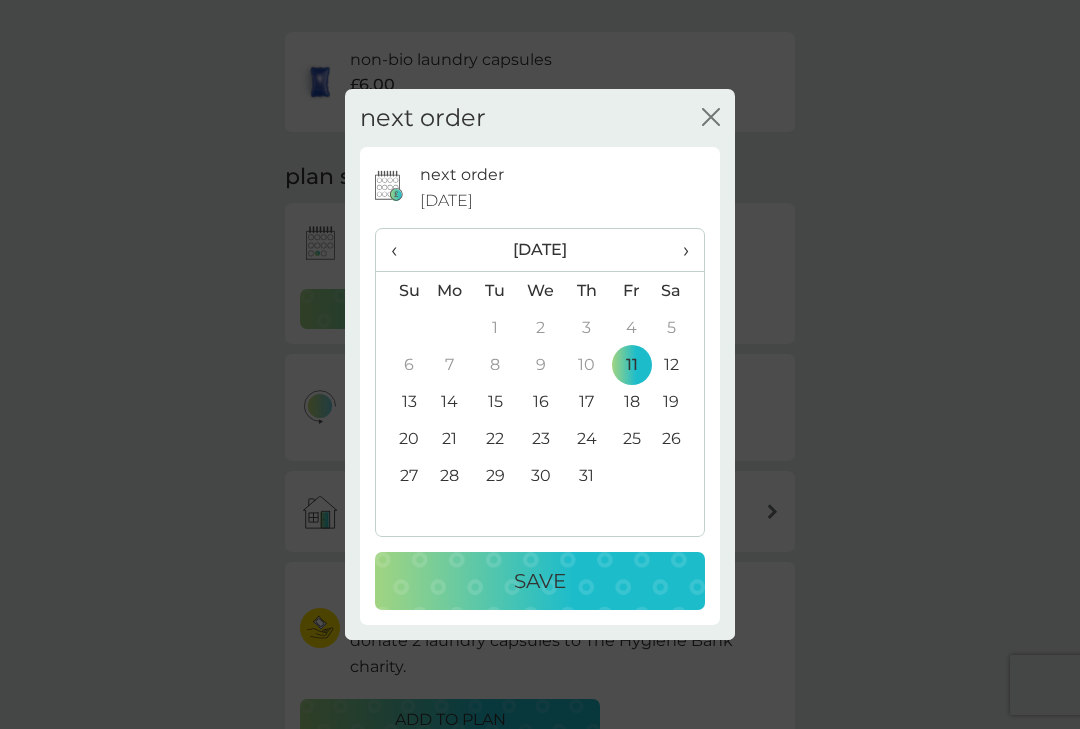 click on "1" at bounding box center [495, 327] 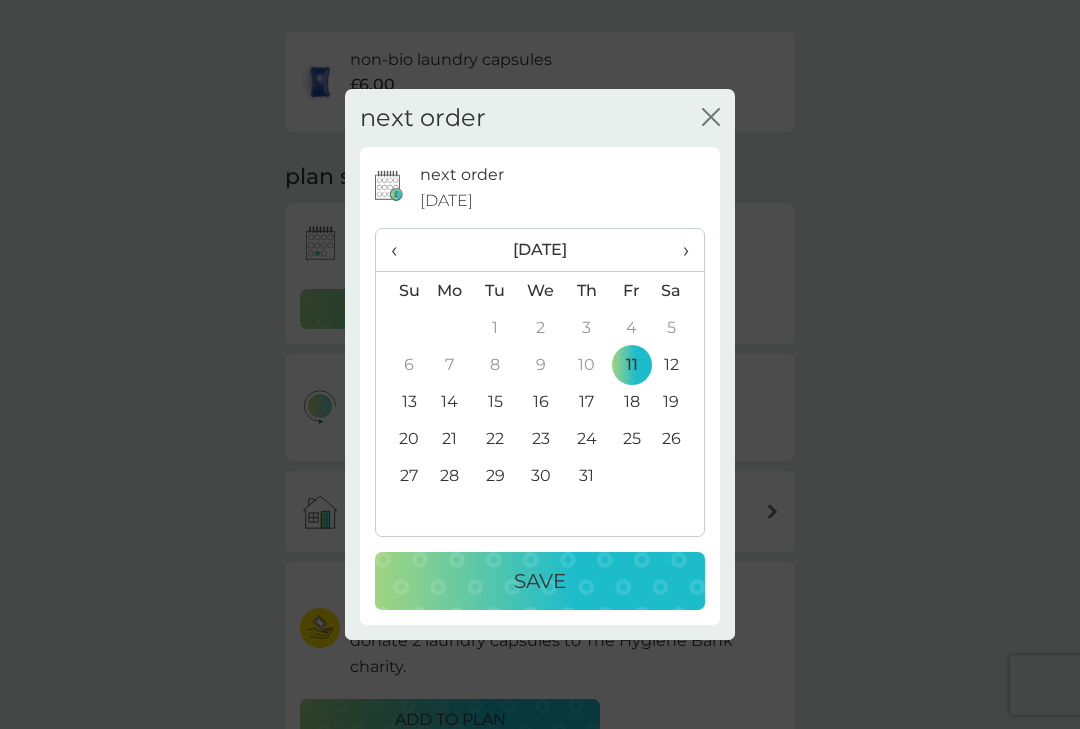 click on "Save" at bounding box center [540, 581] 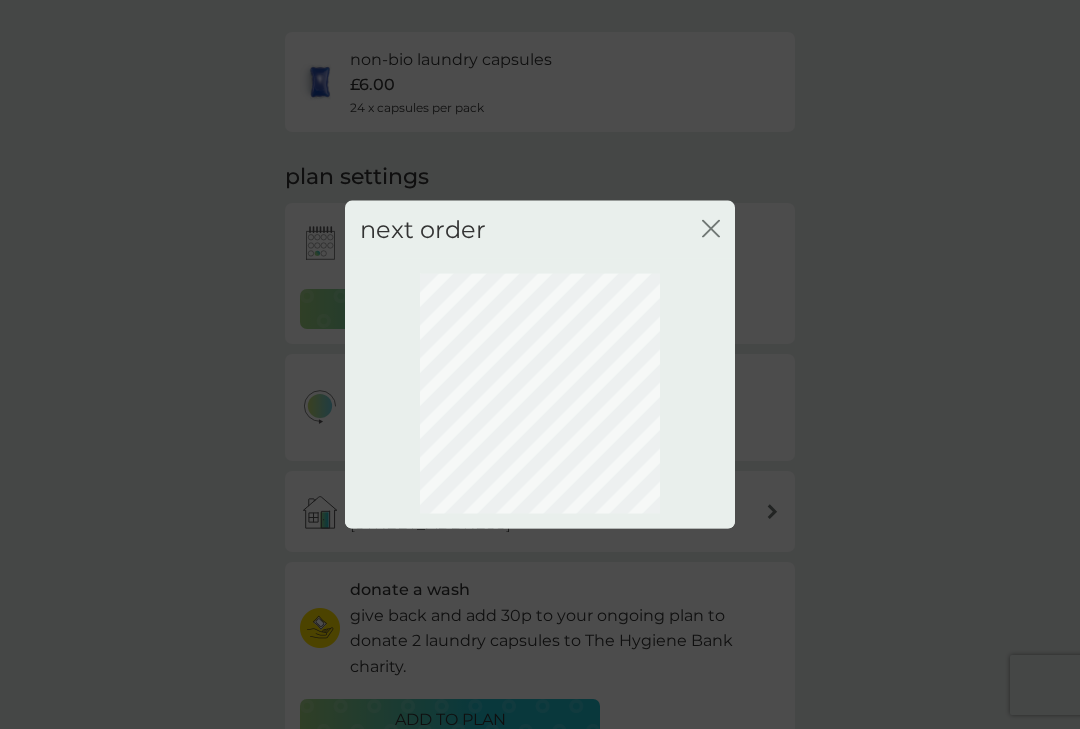 scroll, scrollTop: 72, scrollLeft: 0, axis: vertical 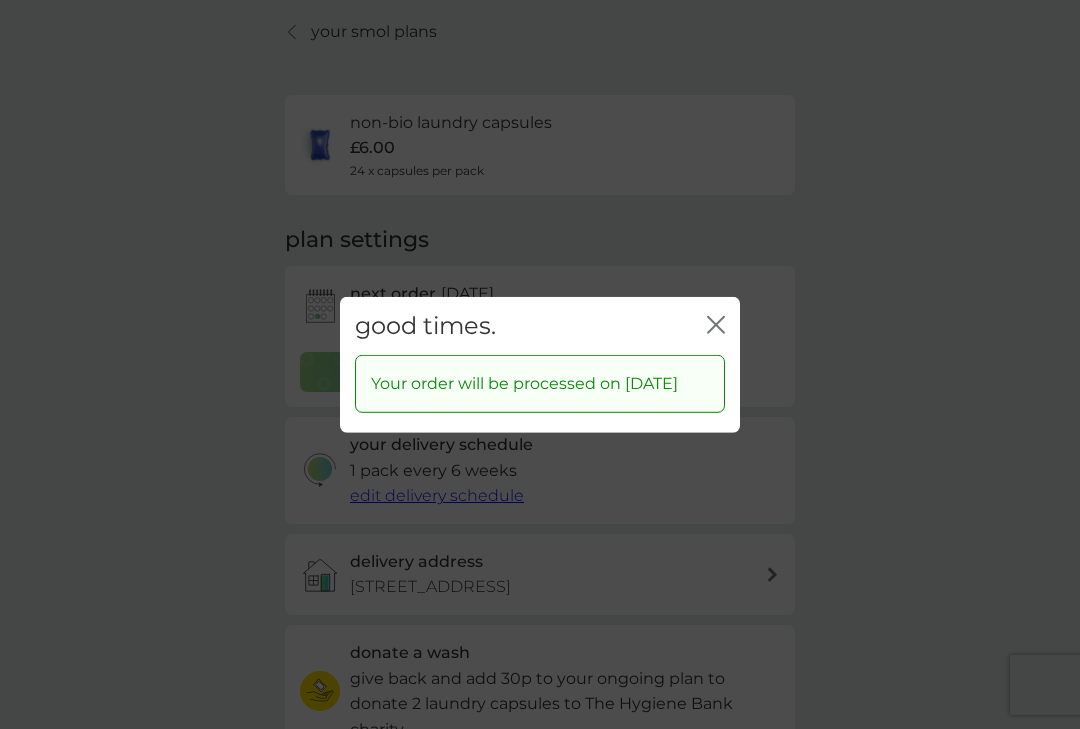 click 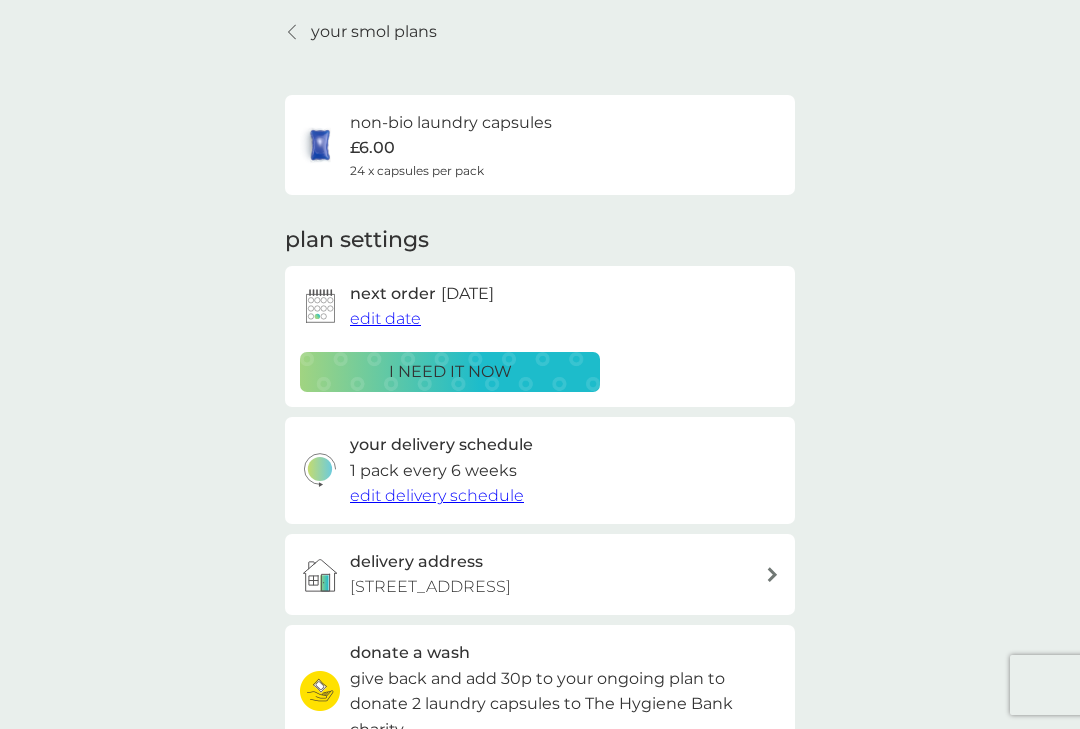 click on "edit delivery schedule" at bounding box center (437, 495) 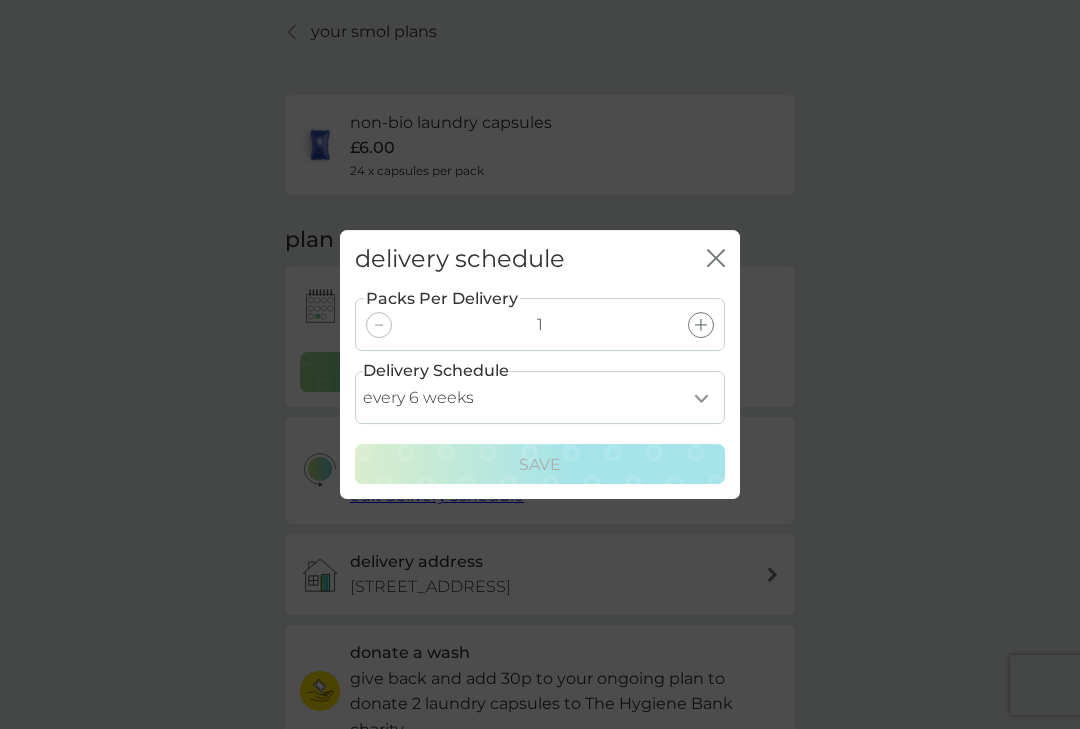 click on "every 1 week every 2 weeks every 3 weeks every 4 weeks every 5 weeks every 6 weeks every 7 weeks every 8 weeks every 9 weeks every 10 weeks every 11 weeks every 12 weeks every 13 weeks every 14 weeks every 15 weeks every 16 weeks every 17 weeks" at bounding box center (540, 397) 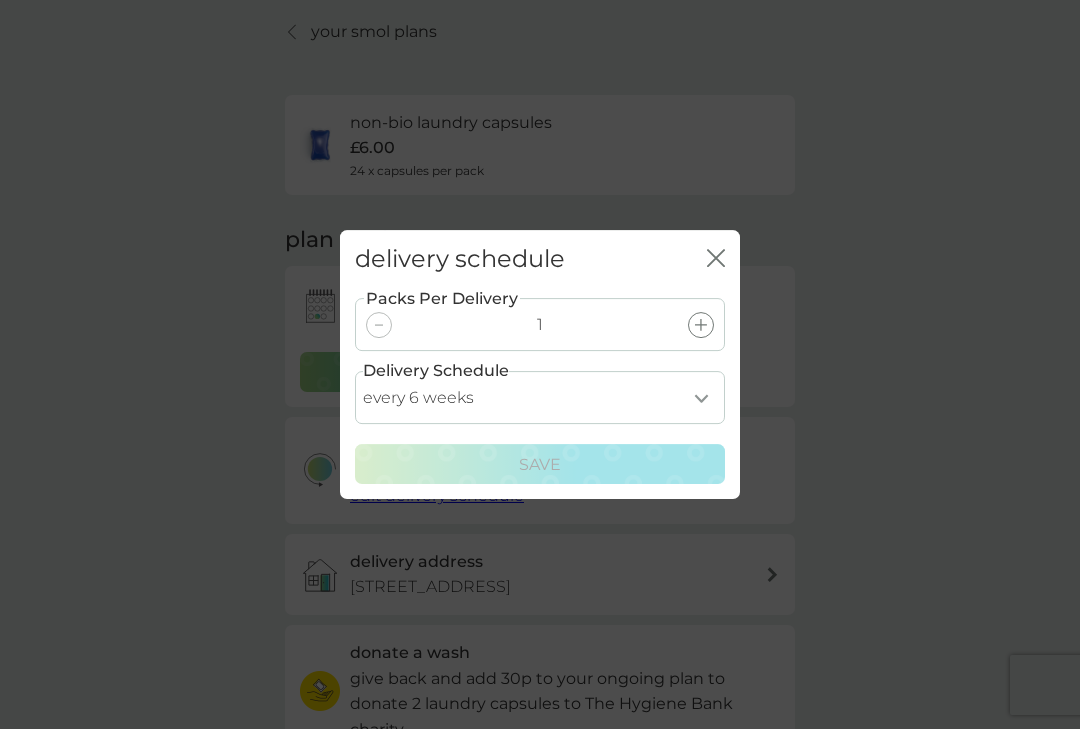 select on "28" 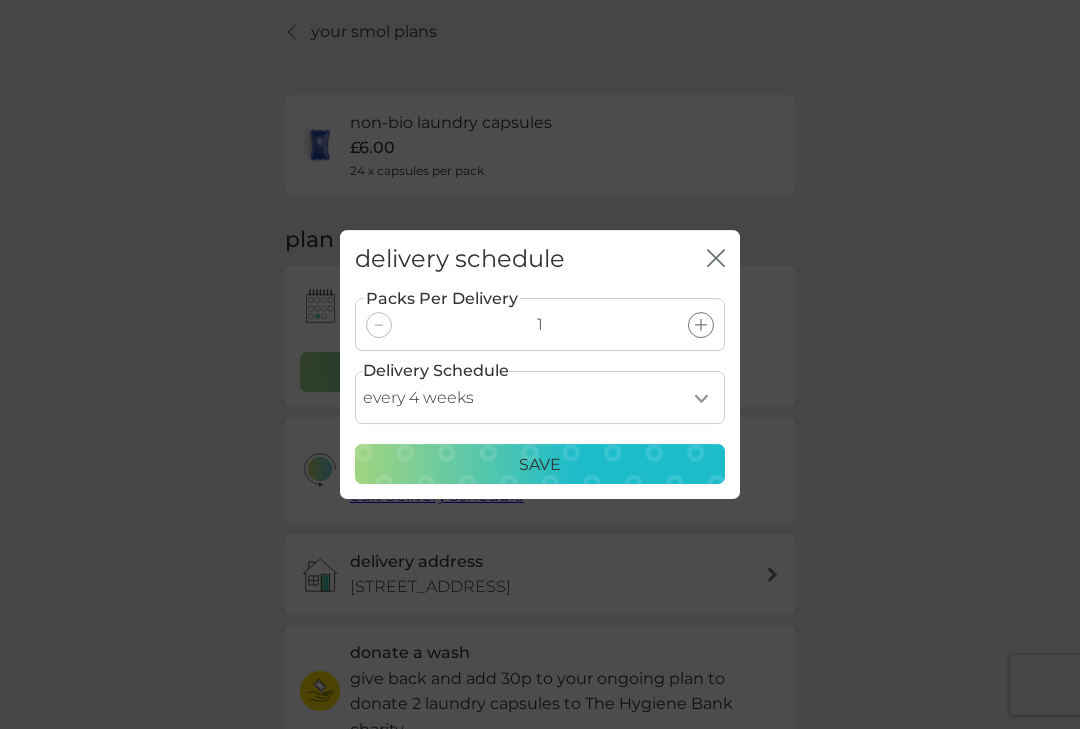 click on "Save" at bounding box center (540, 465) 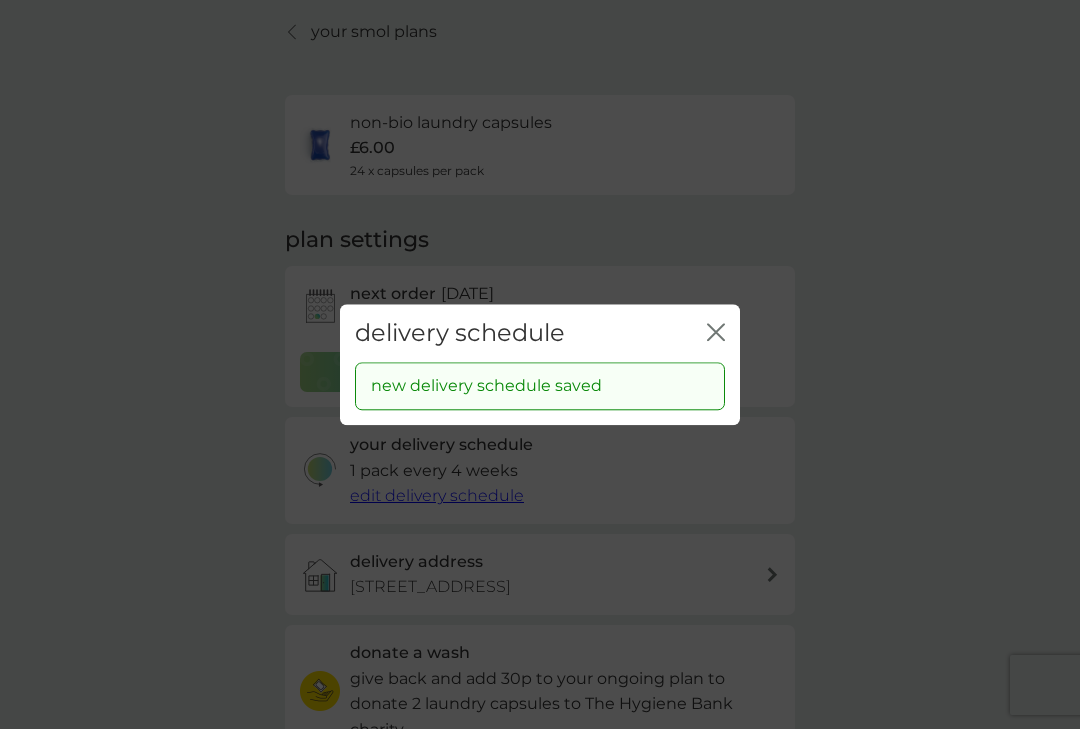 click on "close" 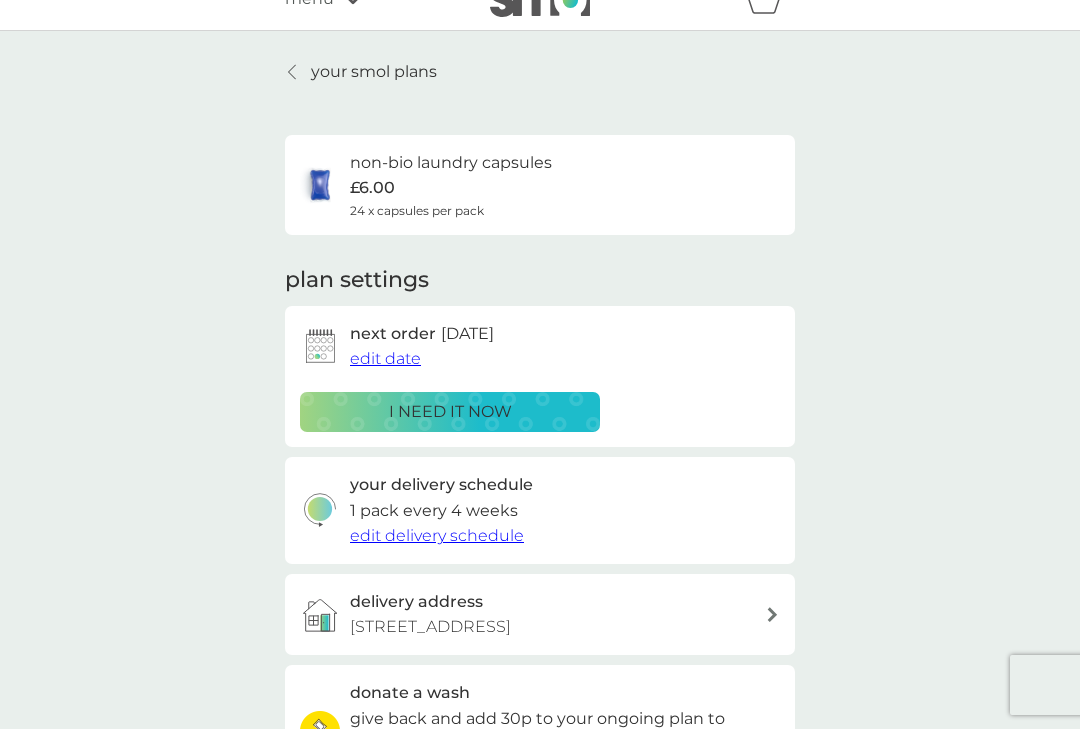 scroll, scrollTop: 0, scrollLeft: 0, axis: both 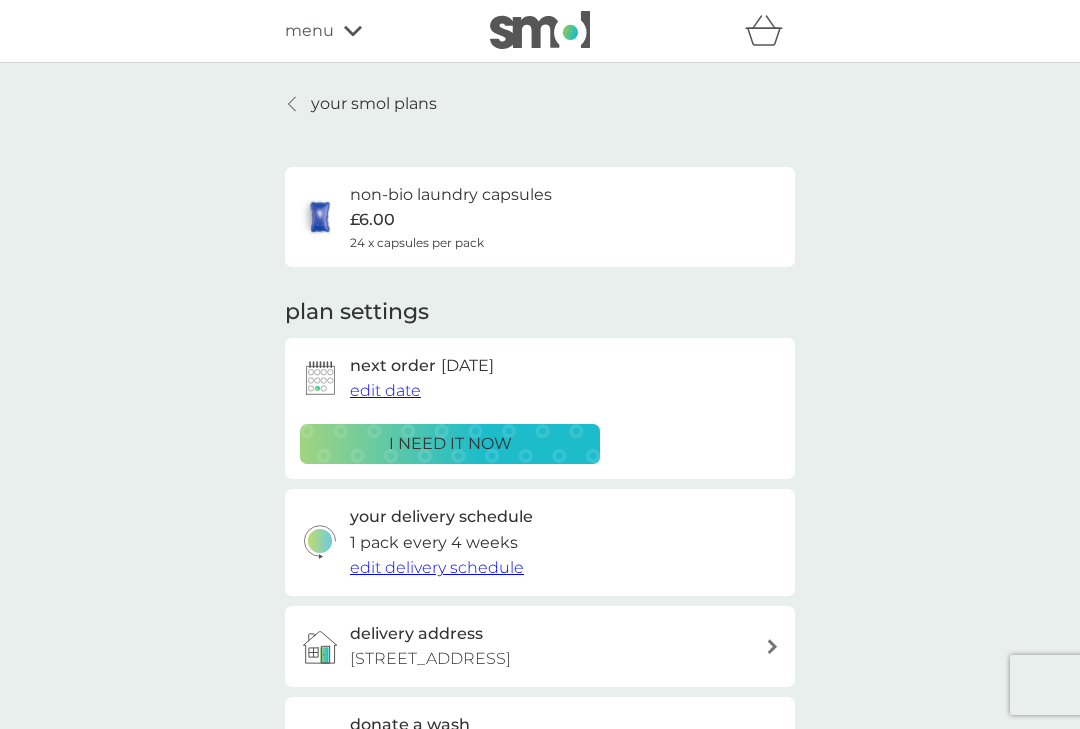 click on "your smol plans" at bounding box center [374, 104] 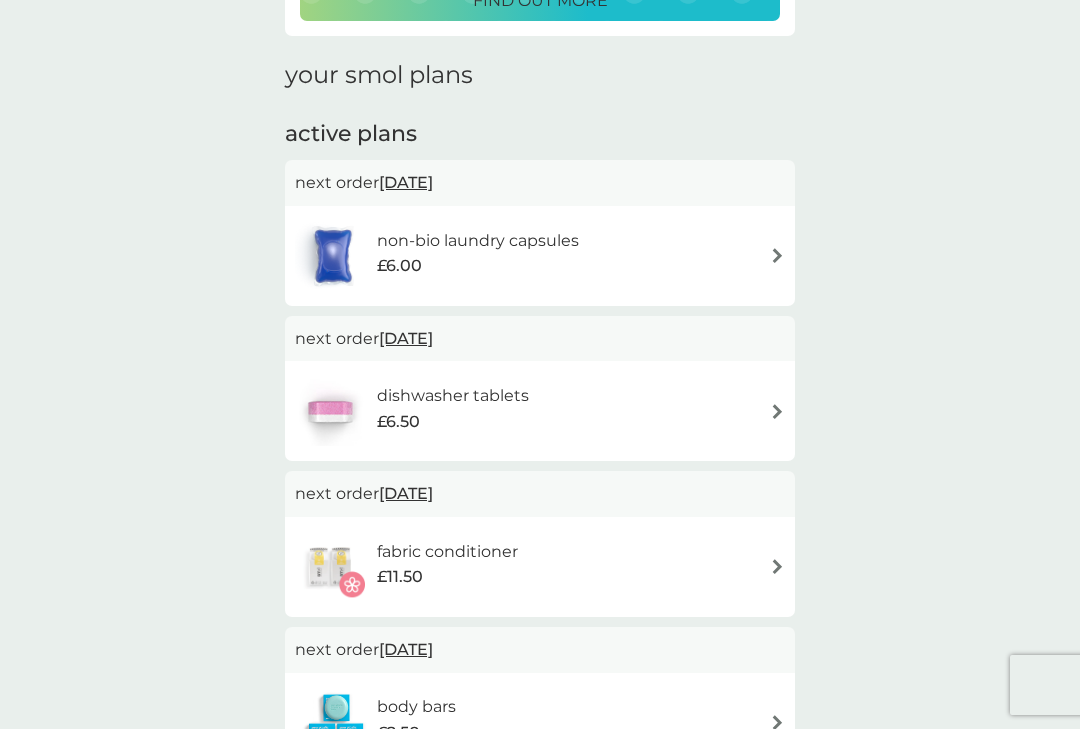 scroll, scrollTop: 255, scrollLeft: 0, axis: vertical 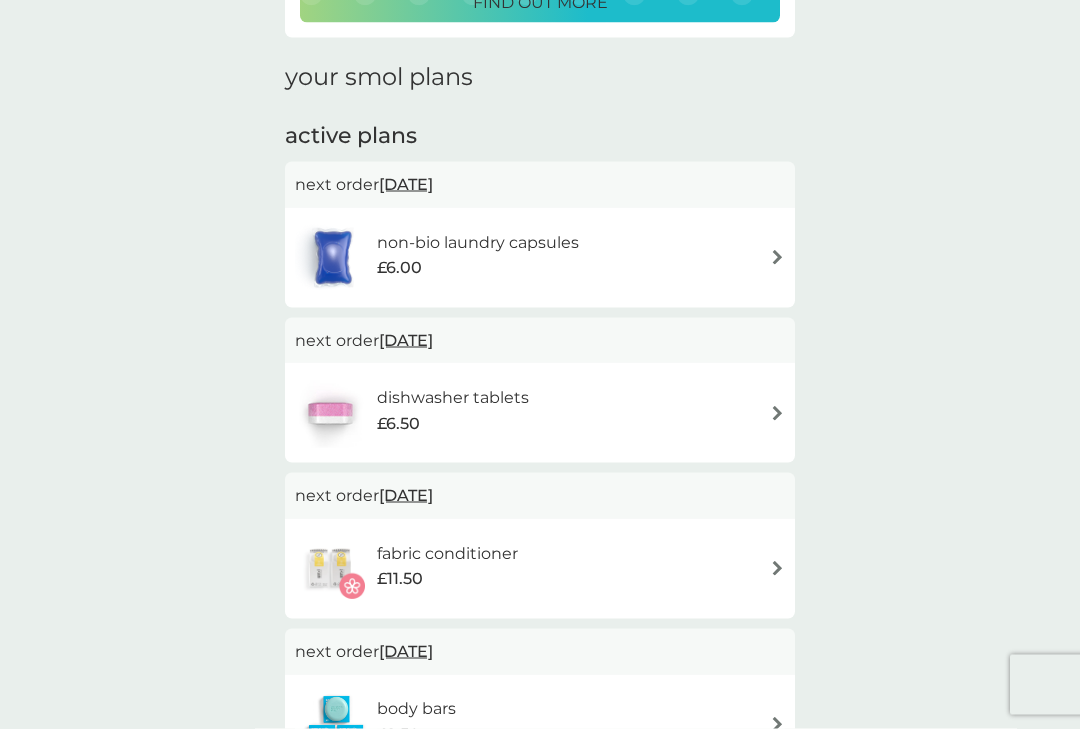 click at bounding box center (777, 413) 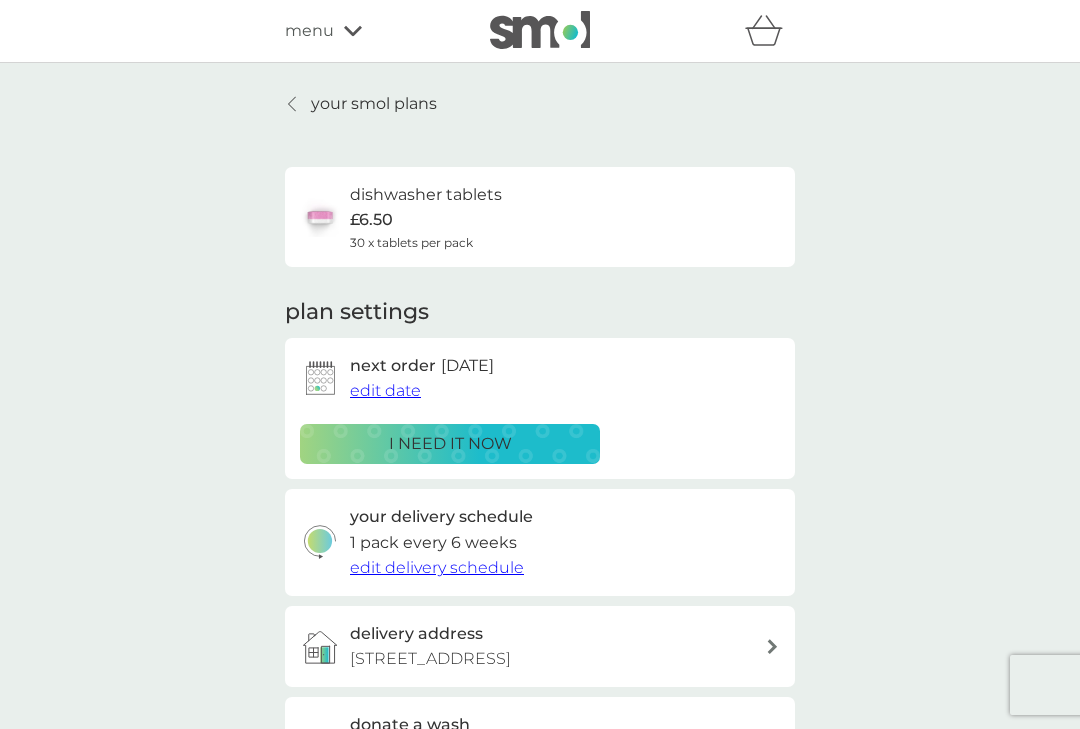 click on "edit date" at bounding box center [385, 390] 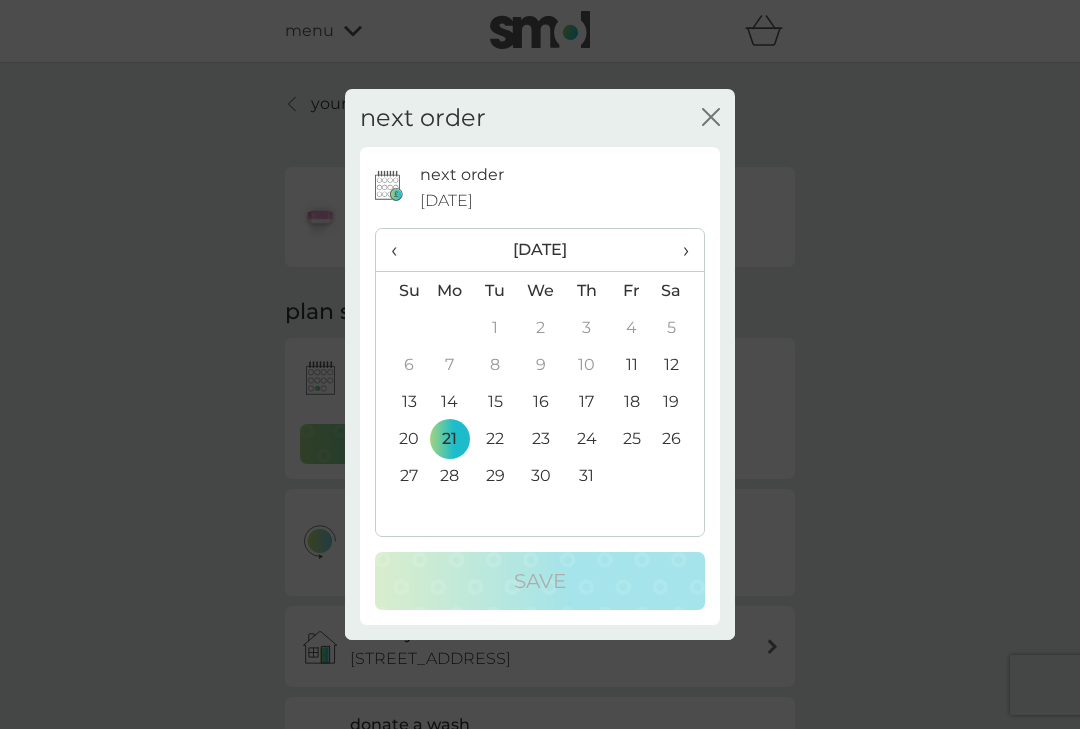 click on "11" at bounding box center [631, 364] 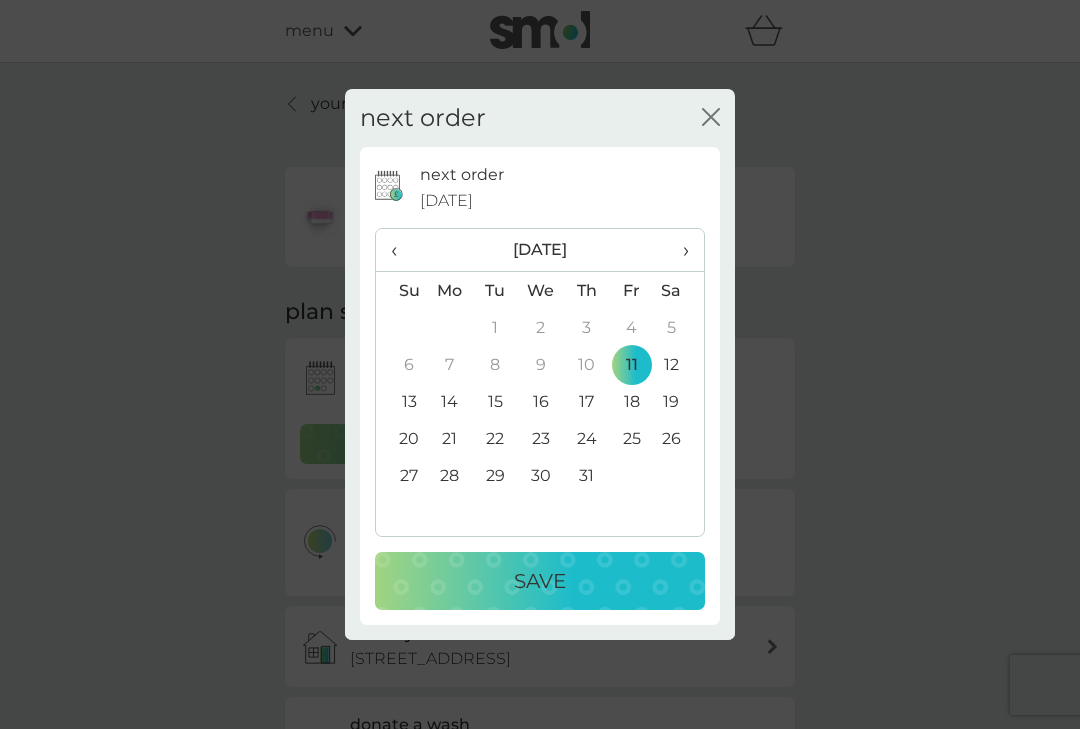 click on "Save" at bounding box center (540, 581) 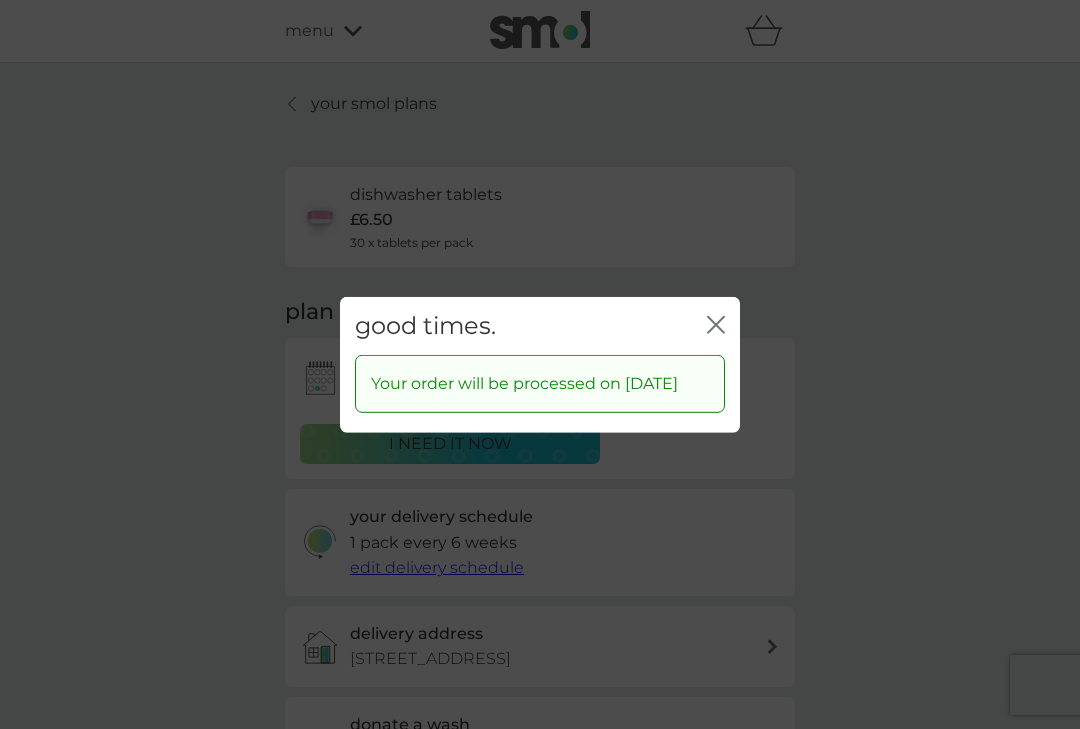 click on "close" 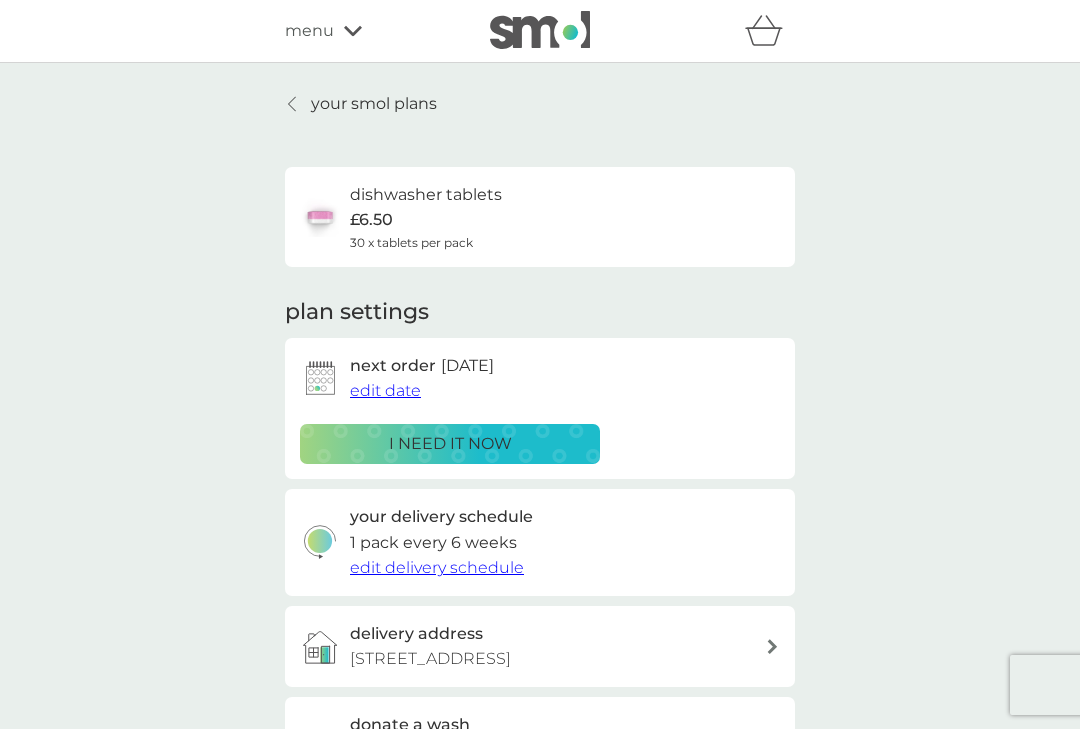click on "edit delivery schedule" at bounding box center [437, 567] 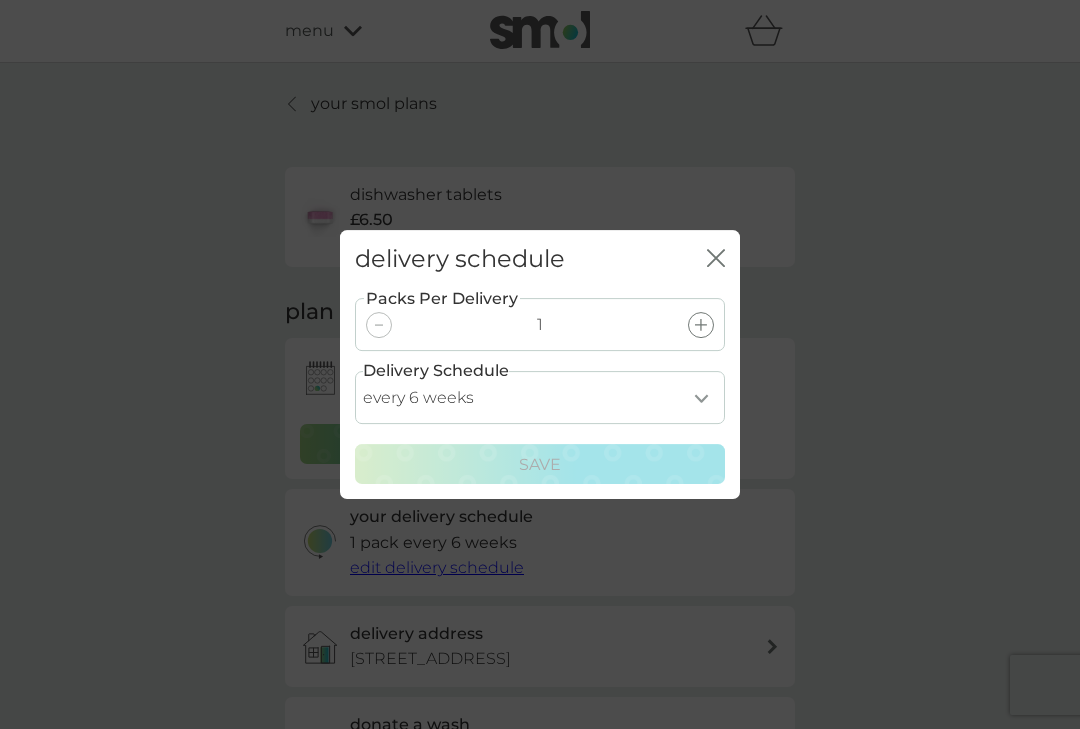 click on "every 1 week every 2 weeks every 3 weeks every 4 weeks every 5 weeks every 6 weeks every 7 weeks every 8 weeks every 9 weeks every 10 weeks every 11 weeks every 12 weeks every 13 weeks every 14 weeks every 15 weeks every 16 weeks every 17 weeks" at bounding box center (540, 397) 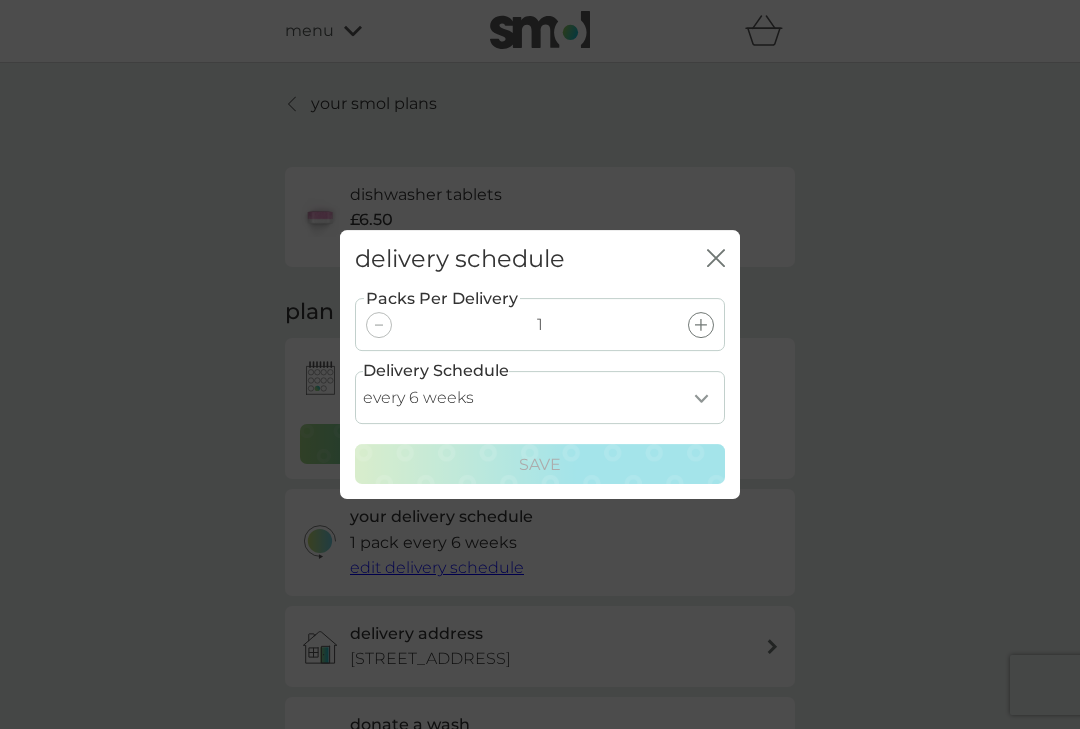 select on "28" 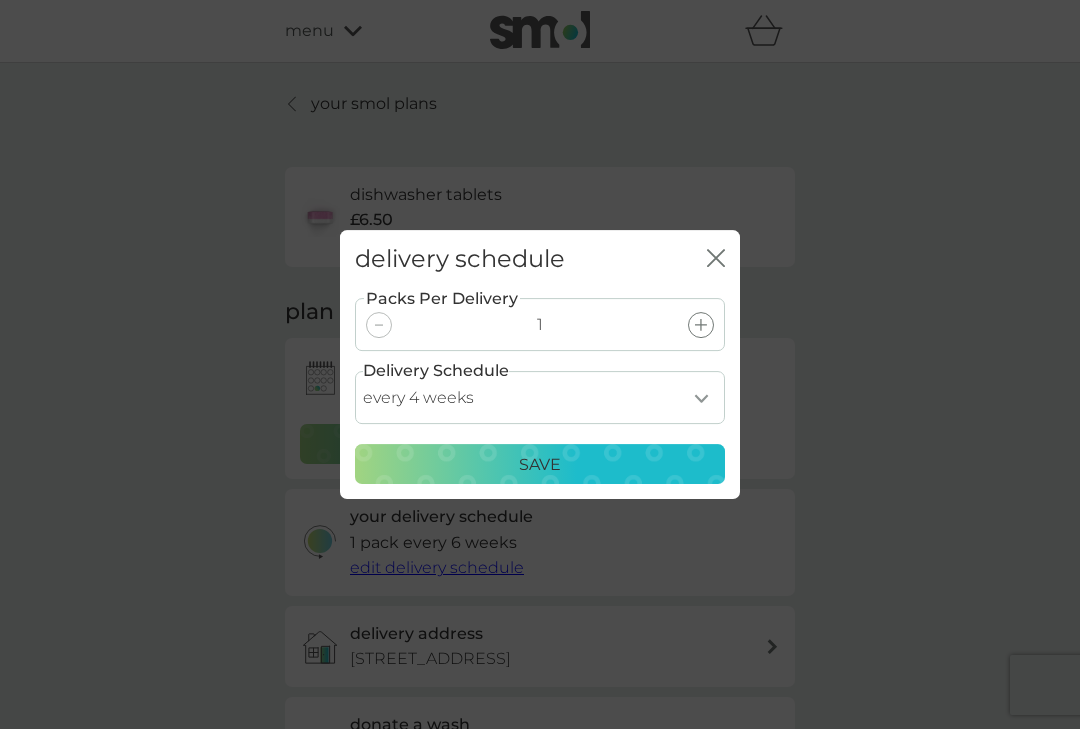 click on "Save" at bounding box center [540, 465] 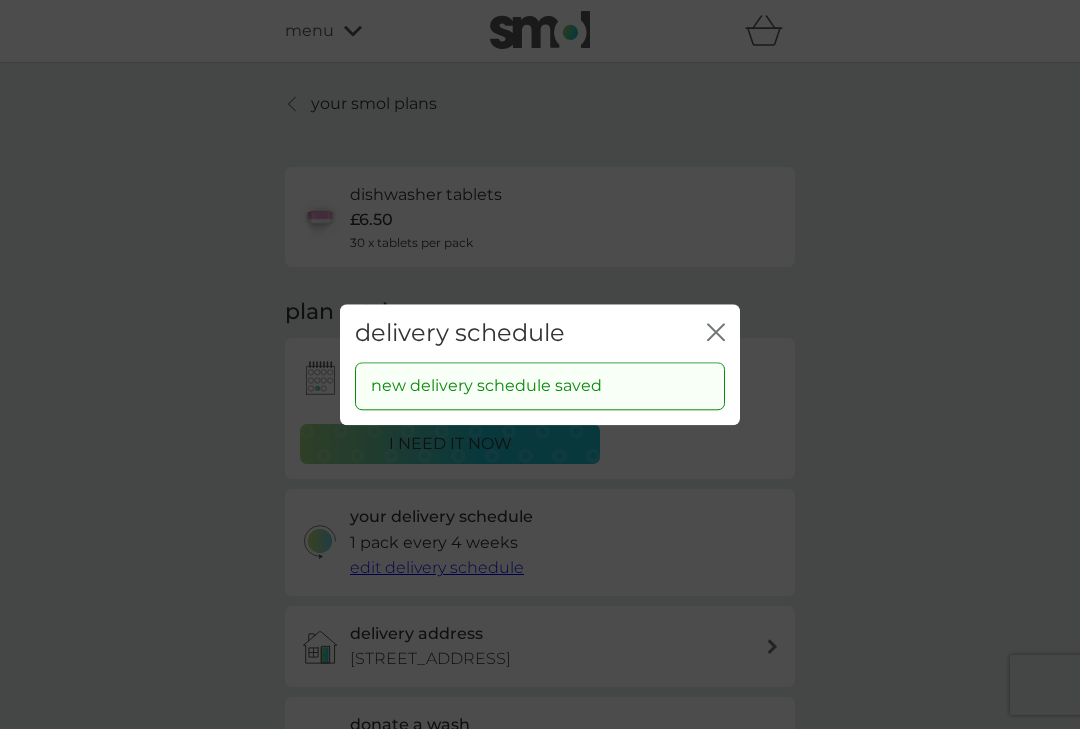 click on "close" 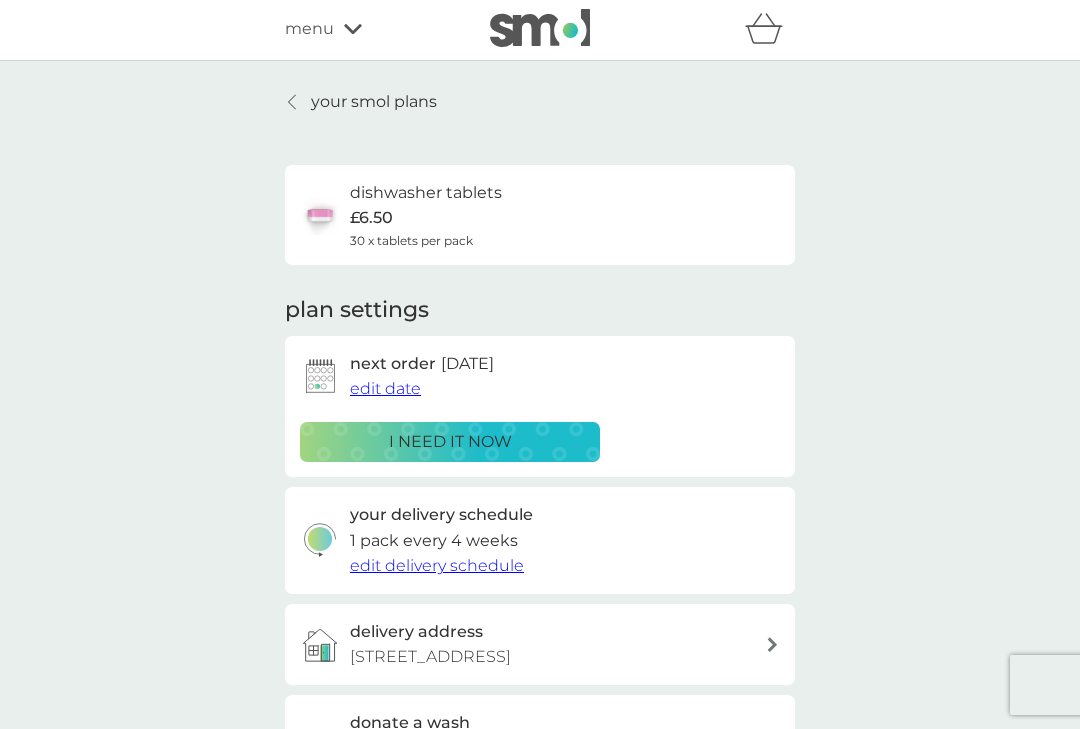 scroll, scrollTop: 15, scrollLeft: 0, axis: vertical 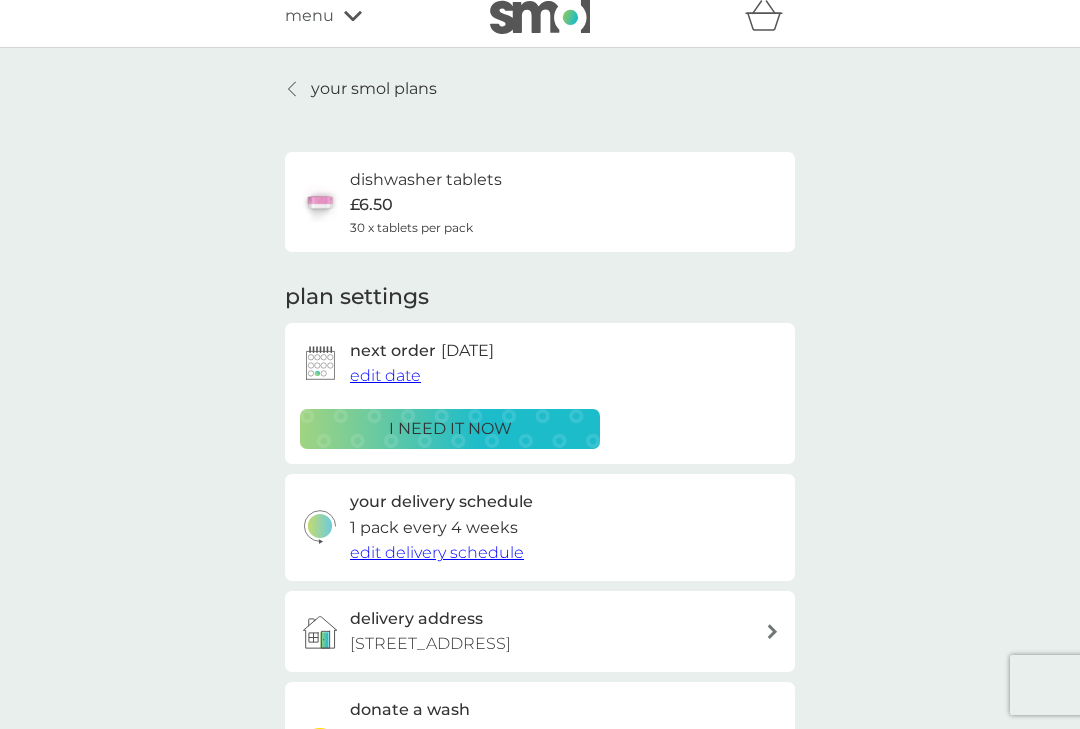 click on "your smol plans dishwasher tablets £6.50 30 x tablets per pack plan settings next order [DATE] edit date i need it now your delivery schedule 1 pack every 4 weeks edit delivery schedule delivery address [STREET_ADDRESS] donate a wash give back and add 30p to your ongoing plan to donate 2 laundry capsules to The Hygiene Bank charity. ADD TO PLAN Pause plan cancel plan" at bounding box center (540, 538) 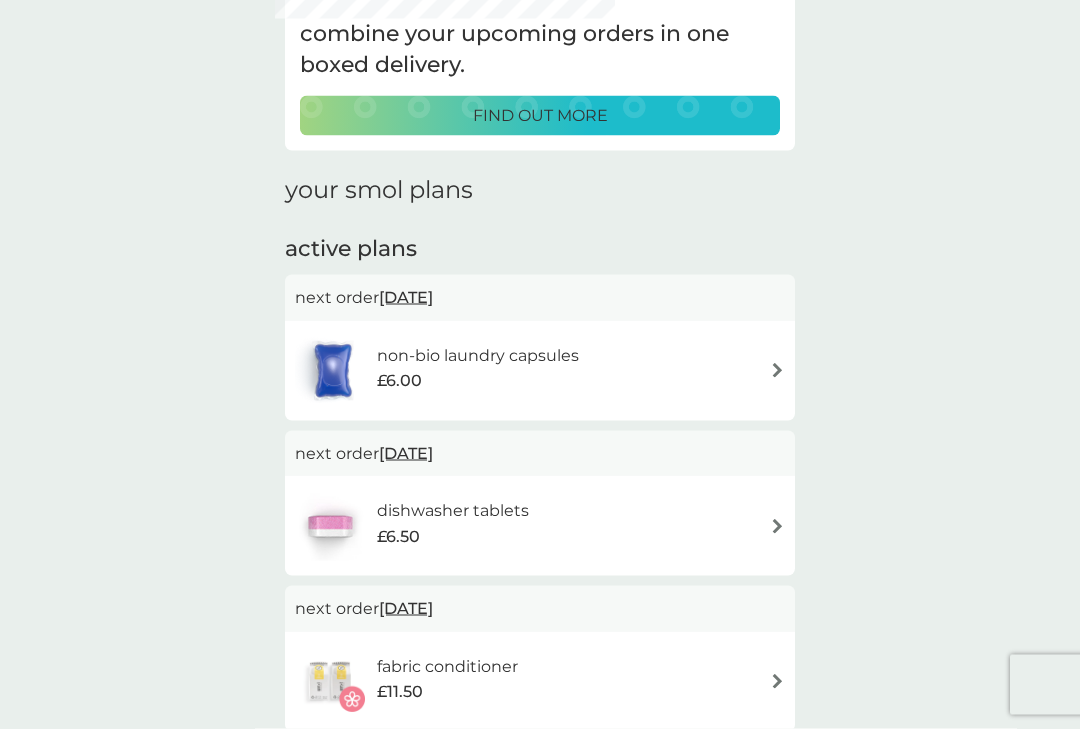 scroll, scrollTop: 143, scrollLeft: 0, axis: vertical 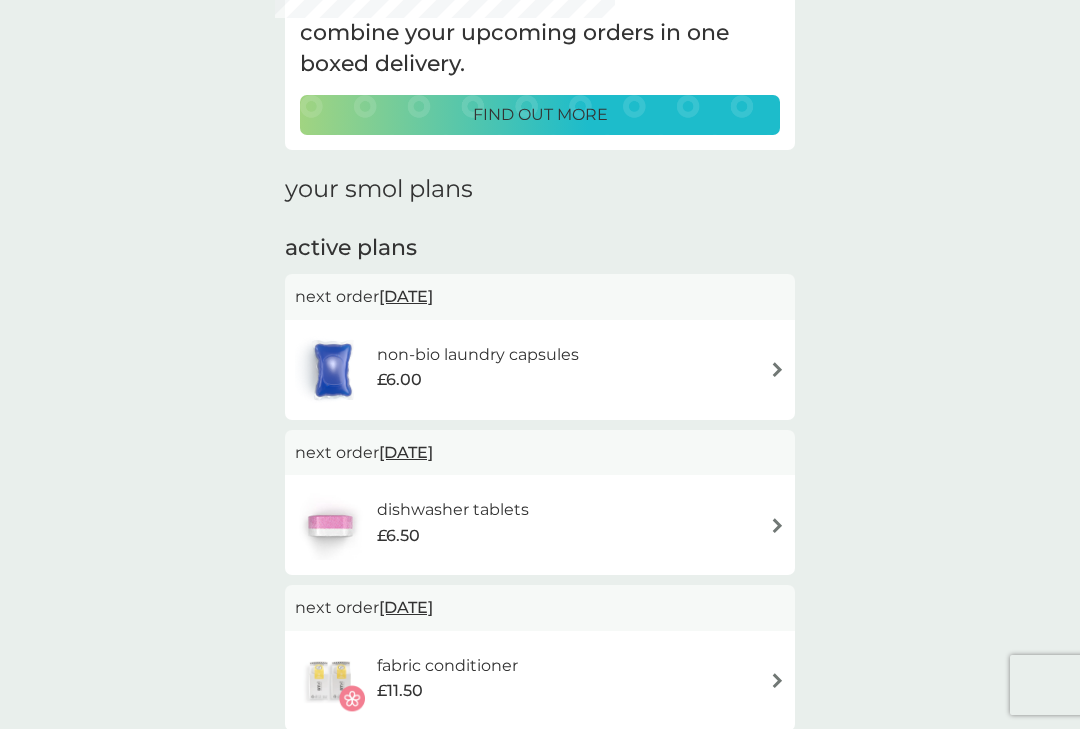 click at bounding box center [777, 369] 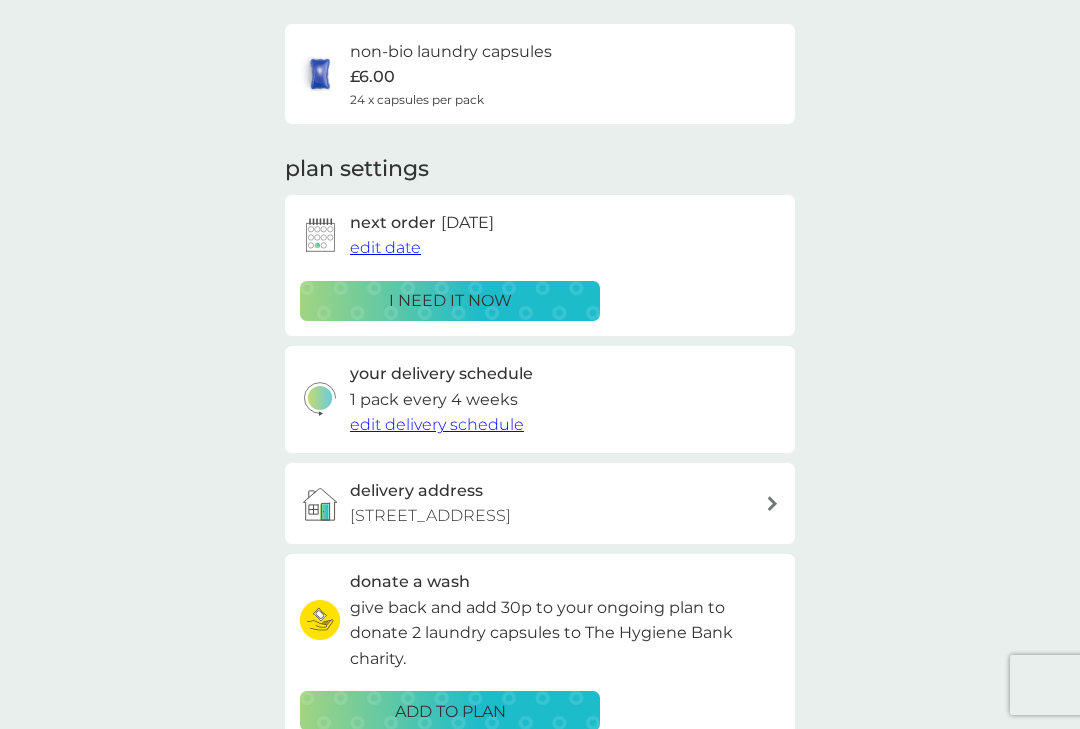 scroll, scrollTop: 0, scrollLeft: 0, axis: both 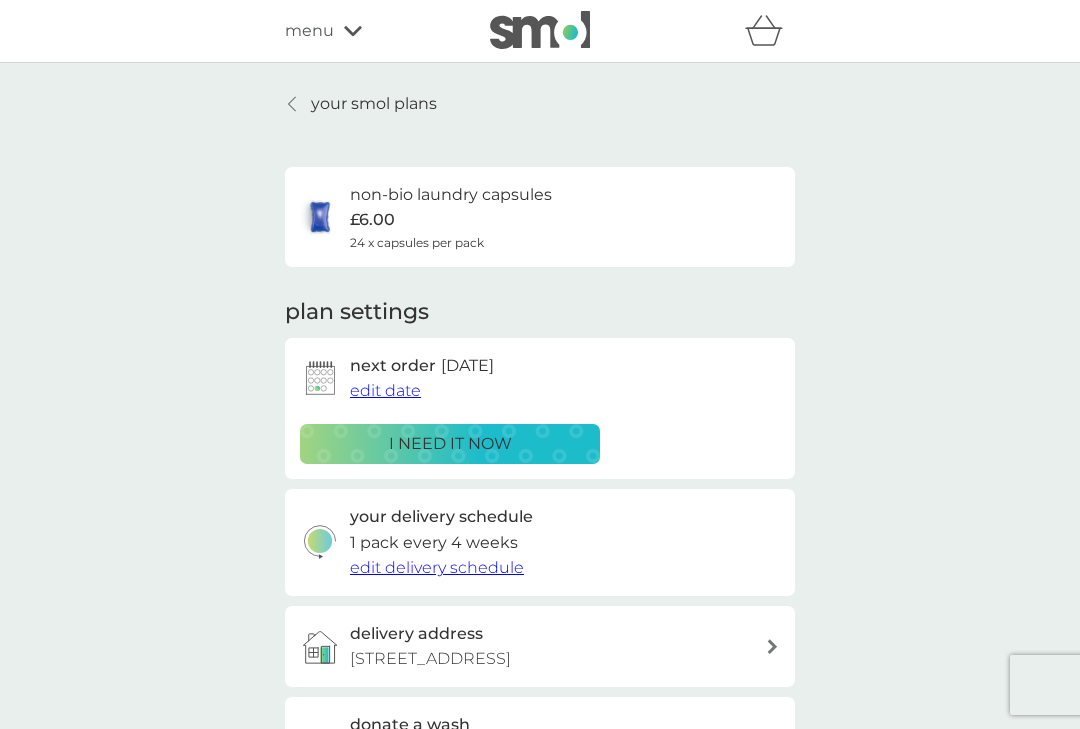 click on "your smol plans" at bounding box center (374, 104) 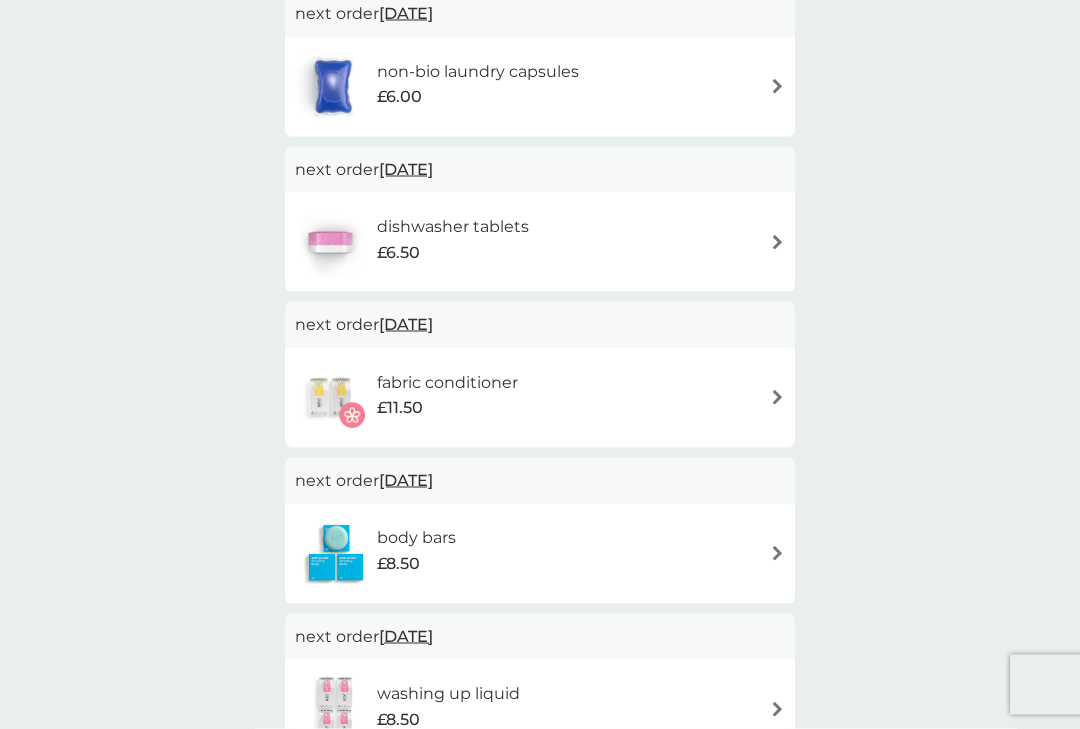 scroll, scrollTop: 386, scrollLeft: 0, axis: vertical 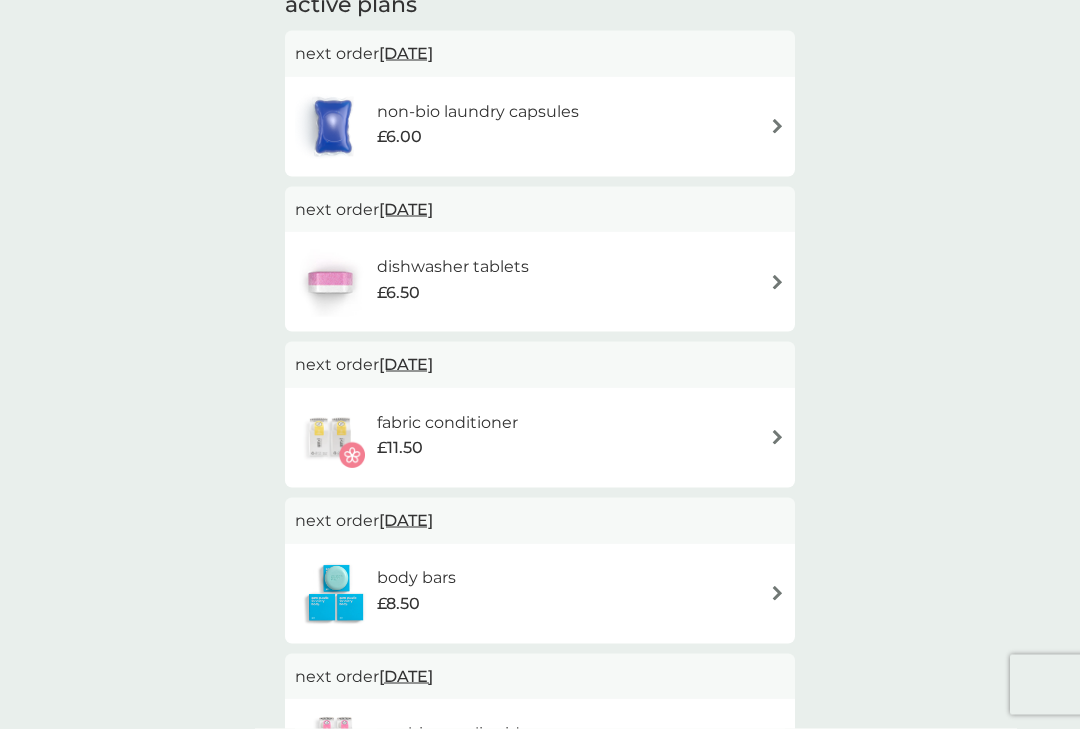 click at bounding box center (777, 437) 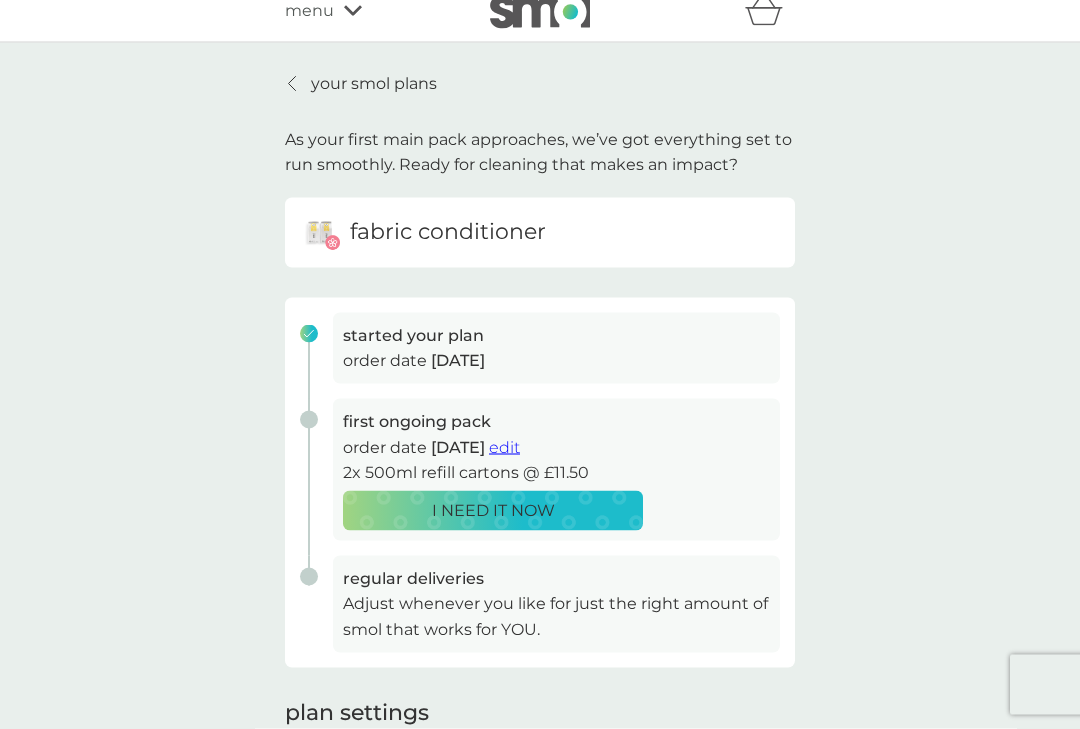 scroll, scrollTop: 21, scrollLeft: 0, axis: vertical 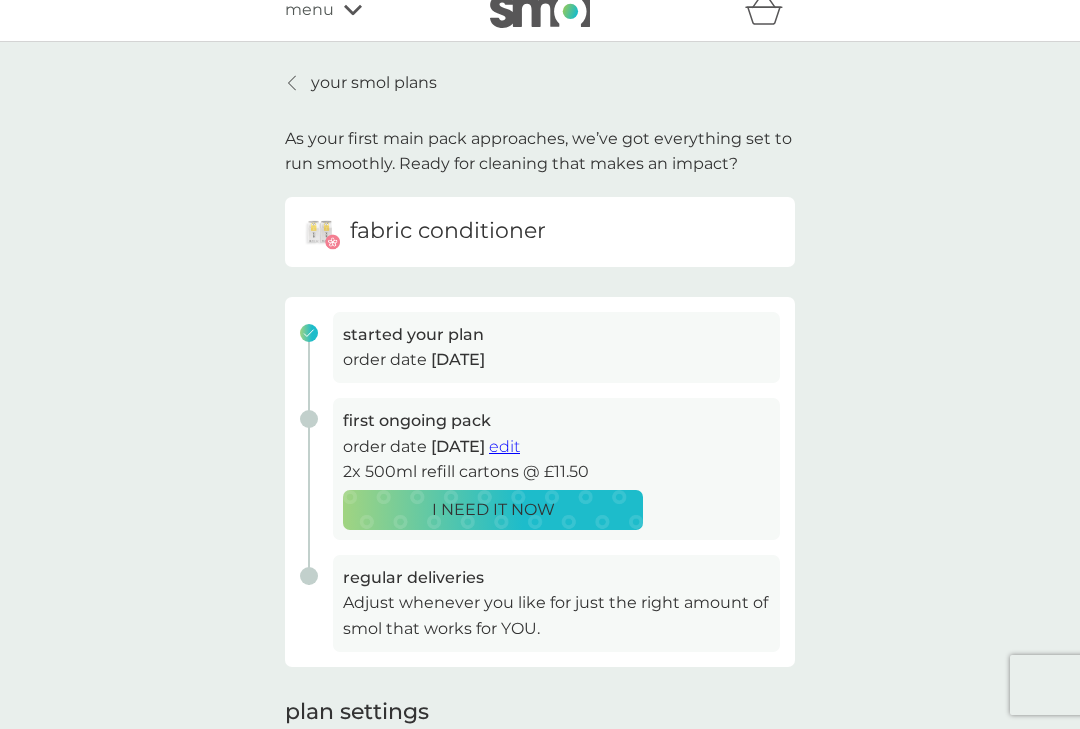 click on "edit" at bounding box center [504, 446] 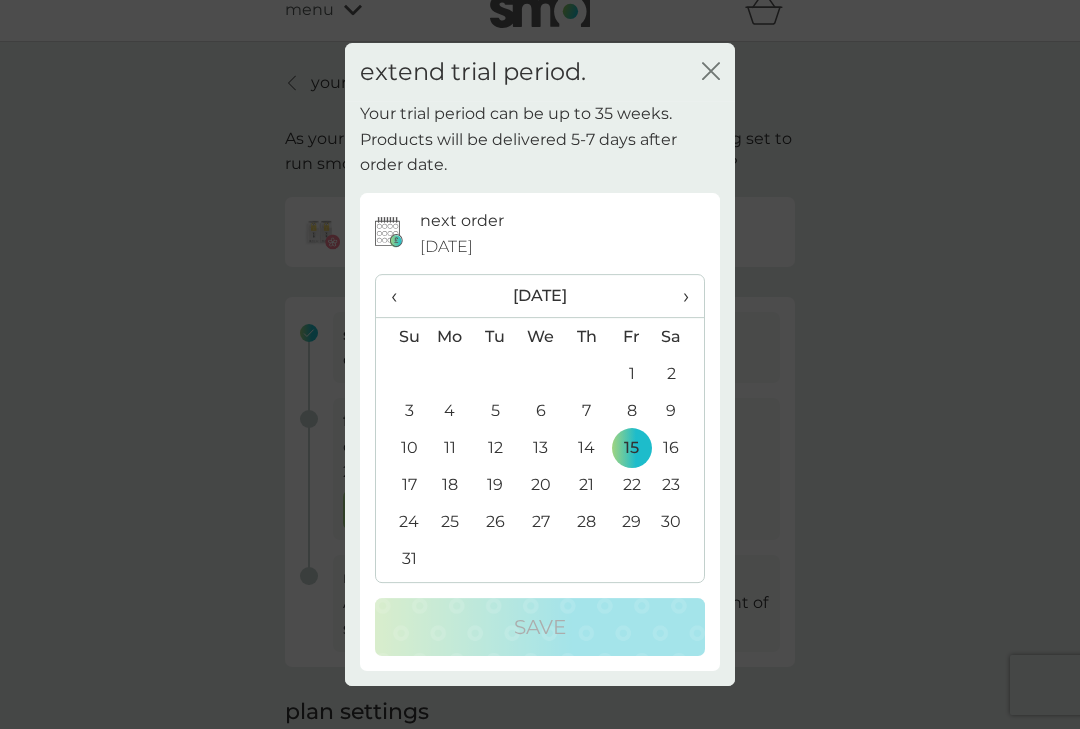 click on "close" 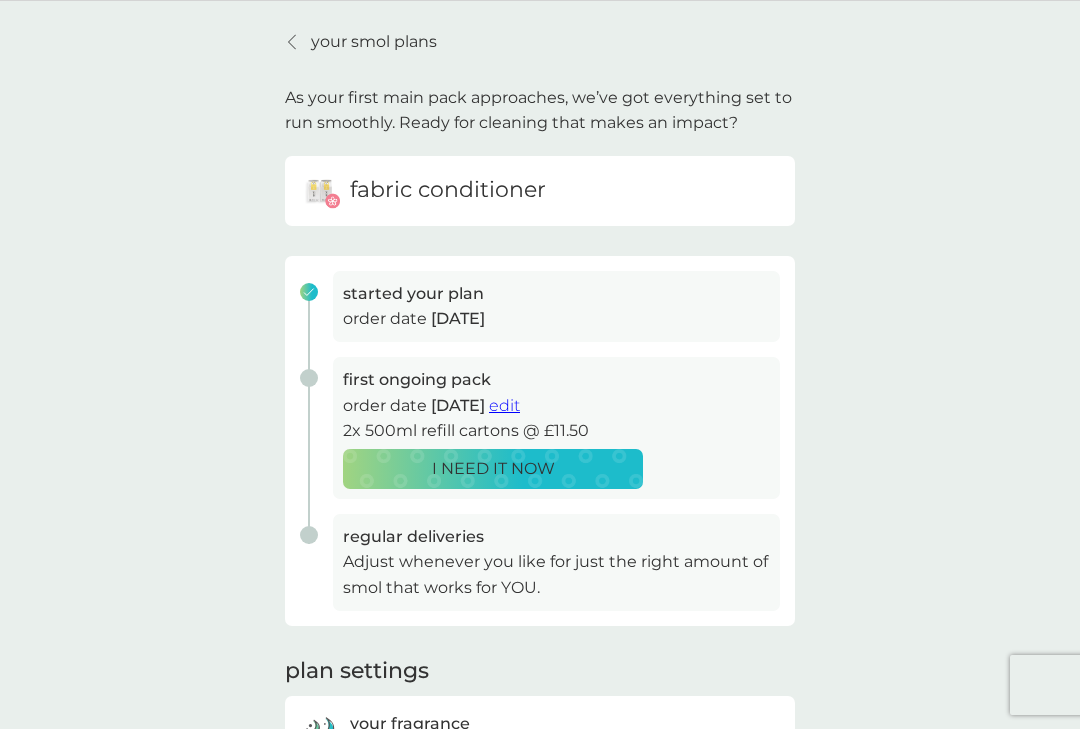 scroll, scrollTop: 0, scrollLeft: 0, axis: both 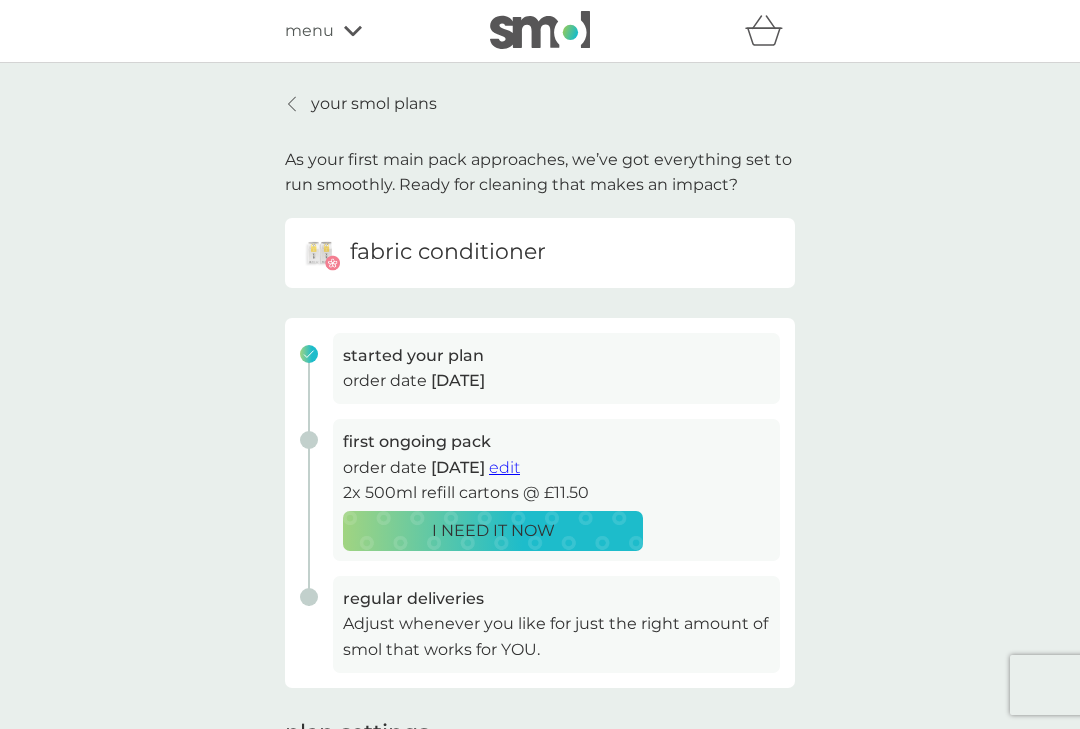 click on "edit" at bounding box center [504, 467] 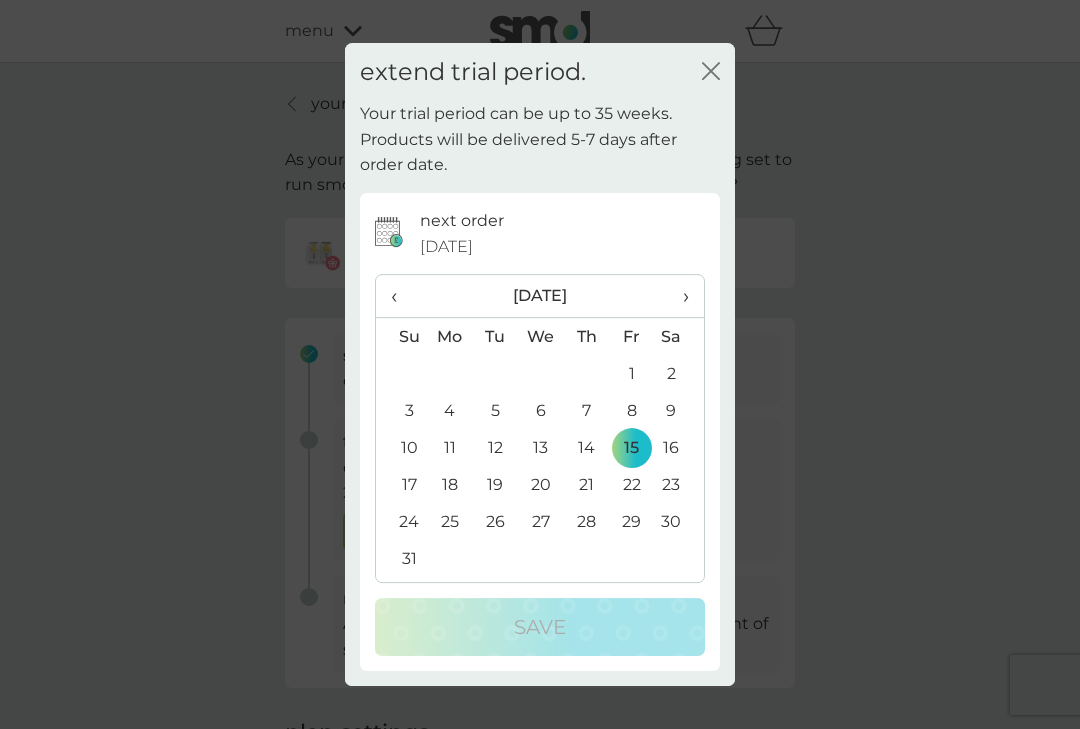 click on "‹" at bounding box center [401, 296] 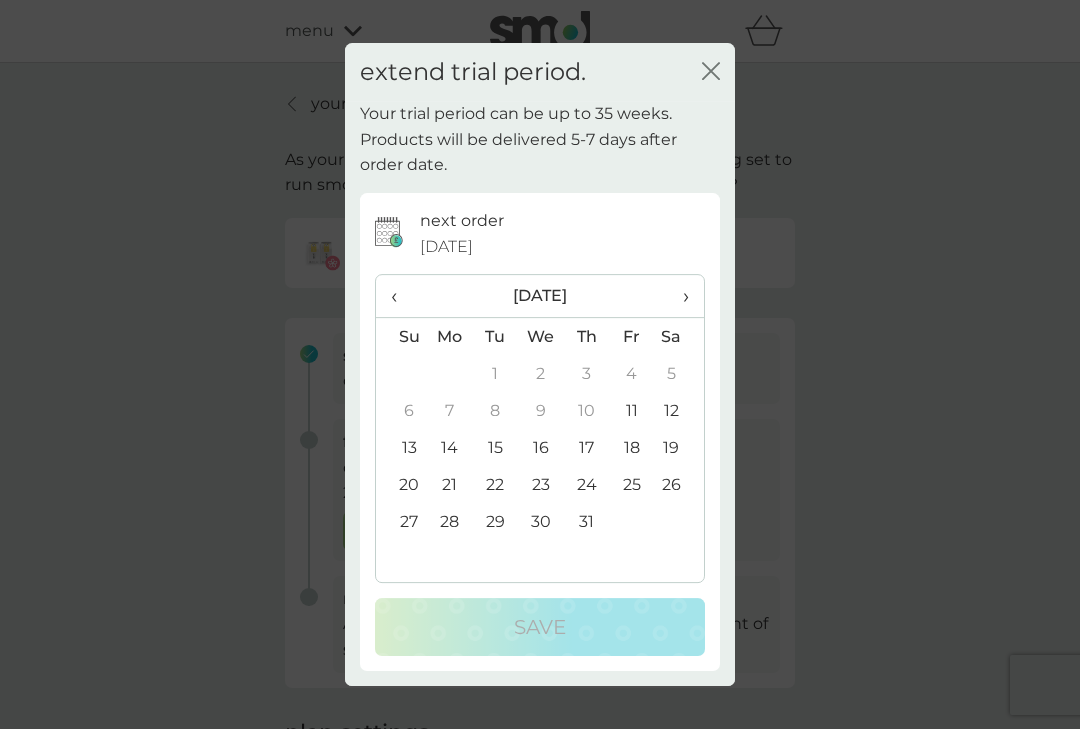 click on "close" at bounding box center (711, 72) 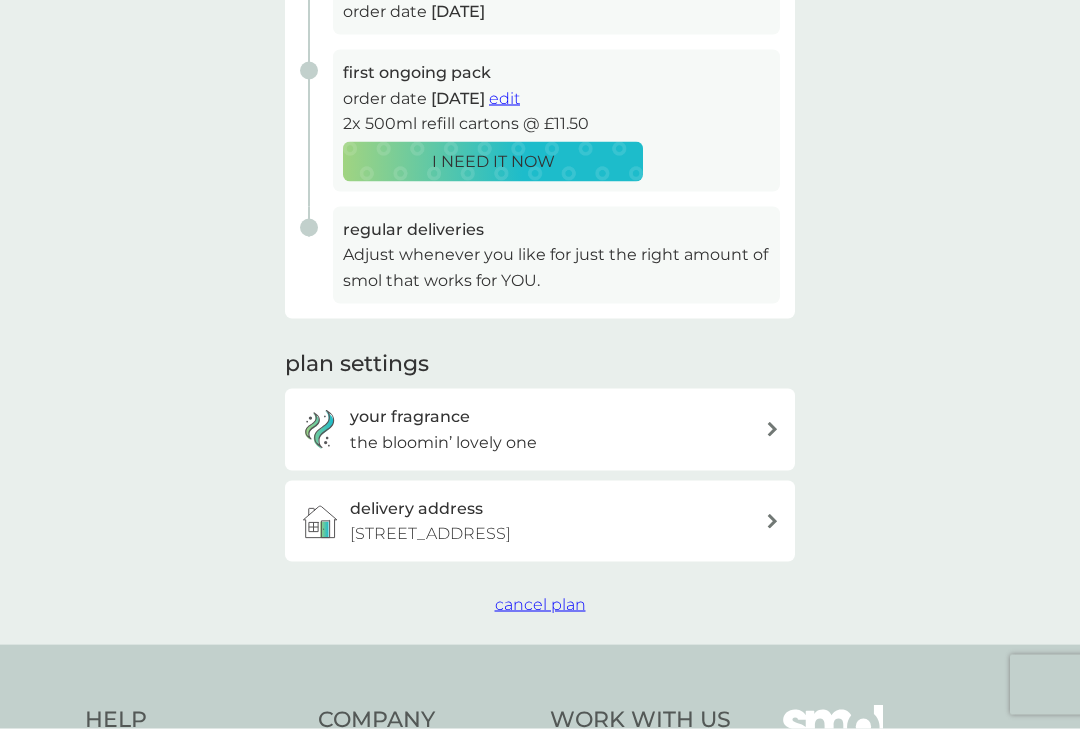 scroll, scrollTop: 382, scrollLeft: 0, axis: vertical 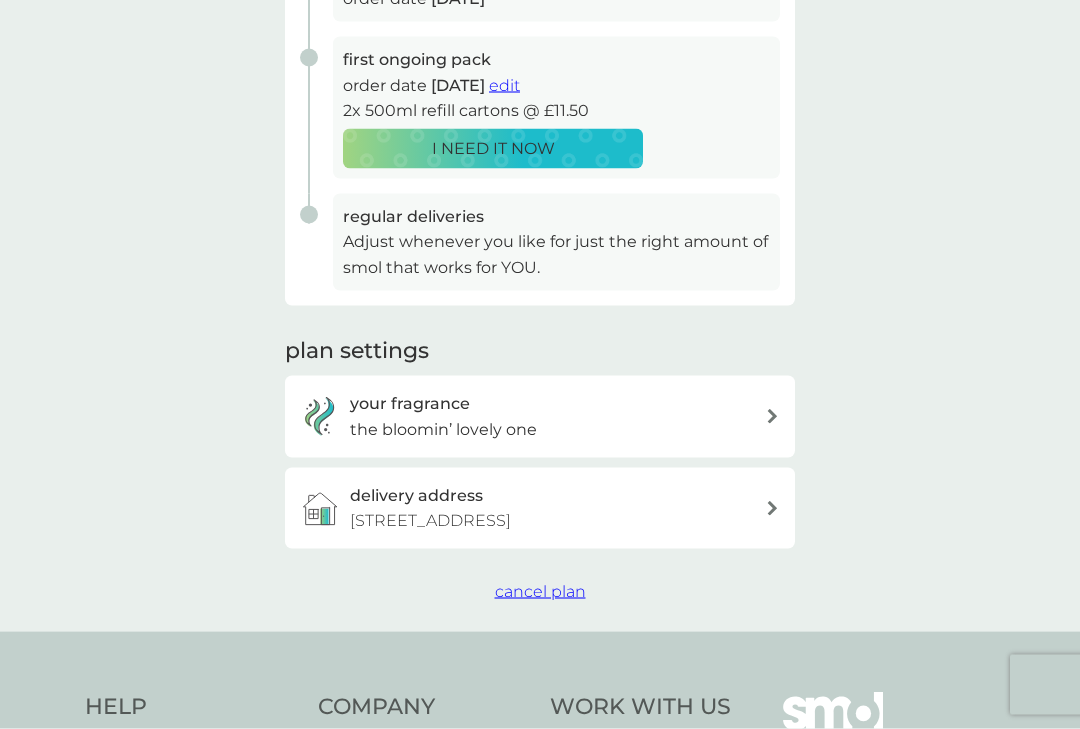 click at bounding box center [772, 416] 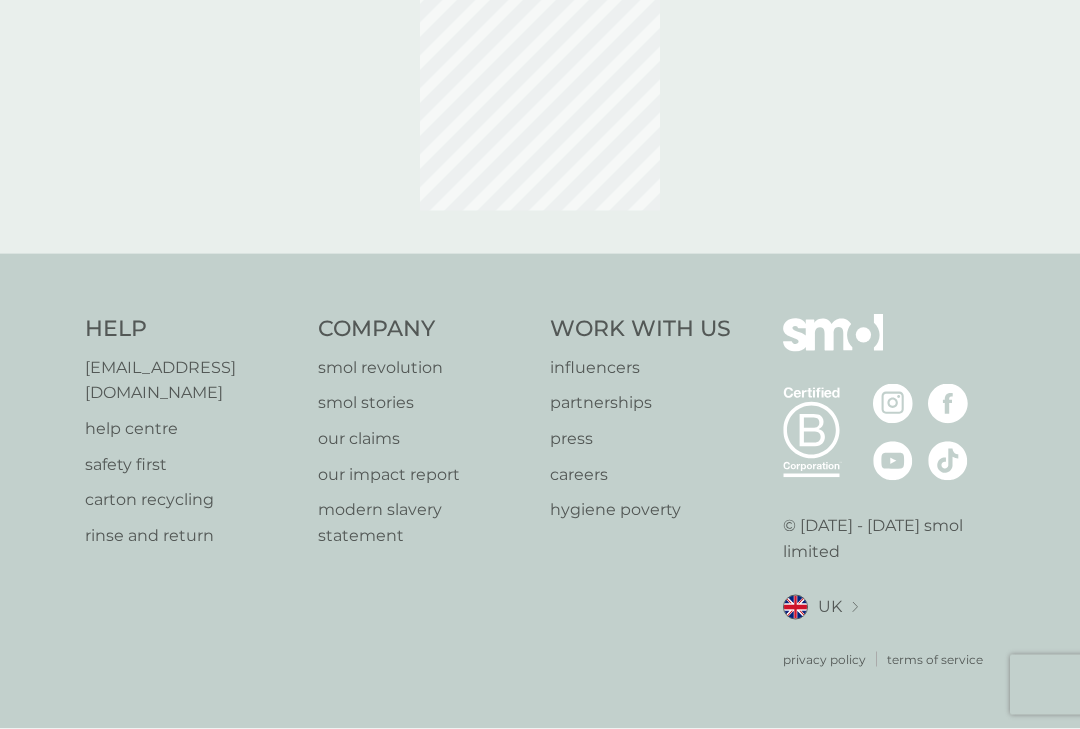 scroll, scrollTop: 0, scrollLeft: 0, axis: both 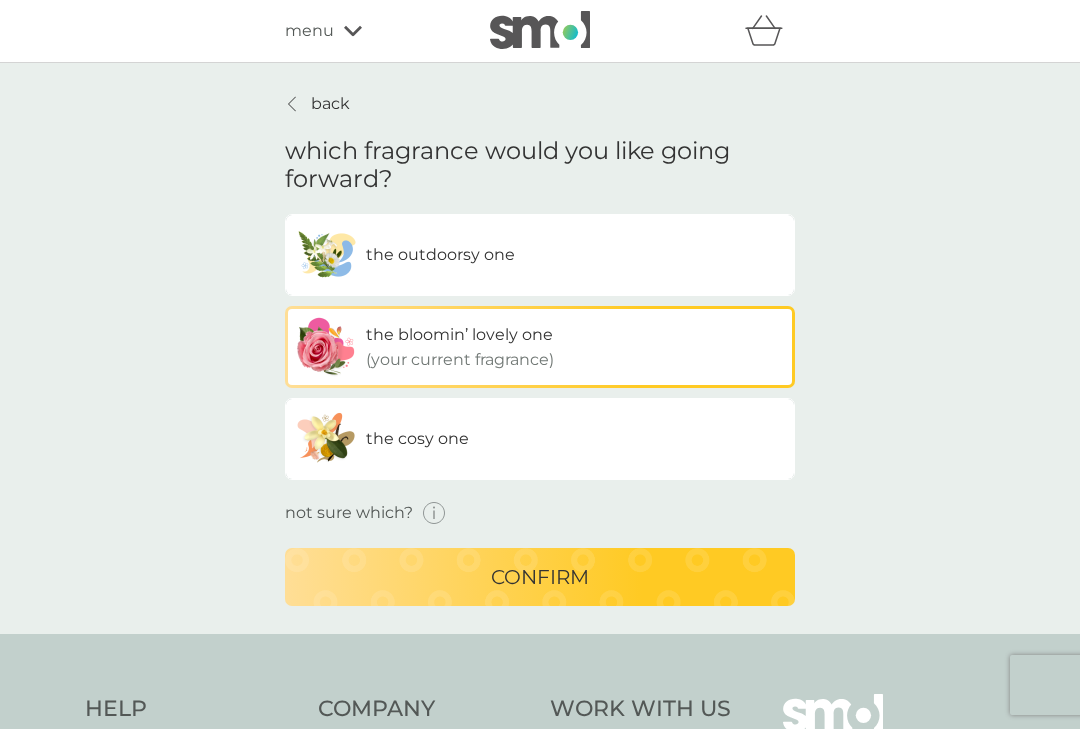 click on "the outdoorsy one" at bounding box center [440, 254] 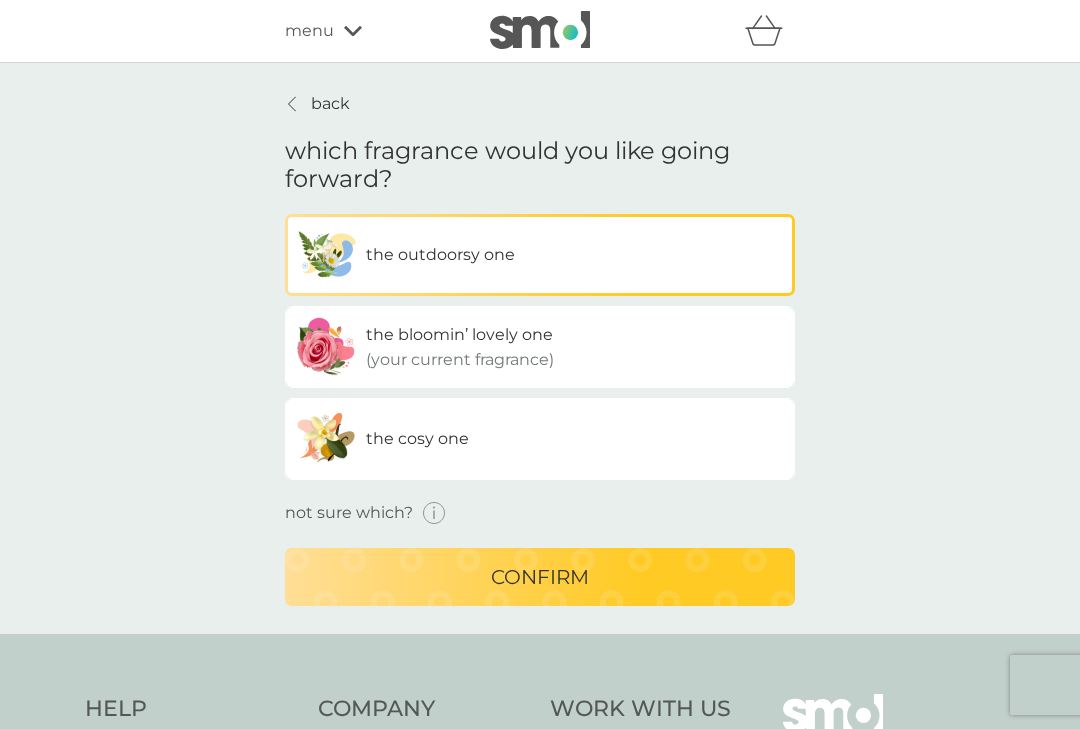 click on "confirm" at bounding box center (540, 577) 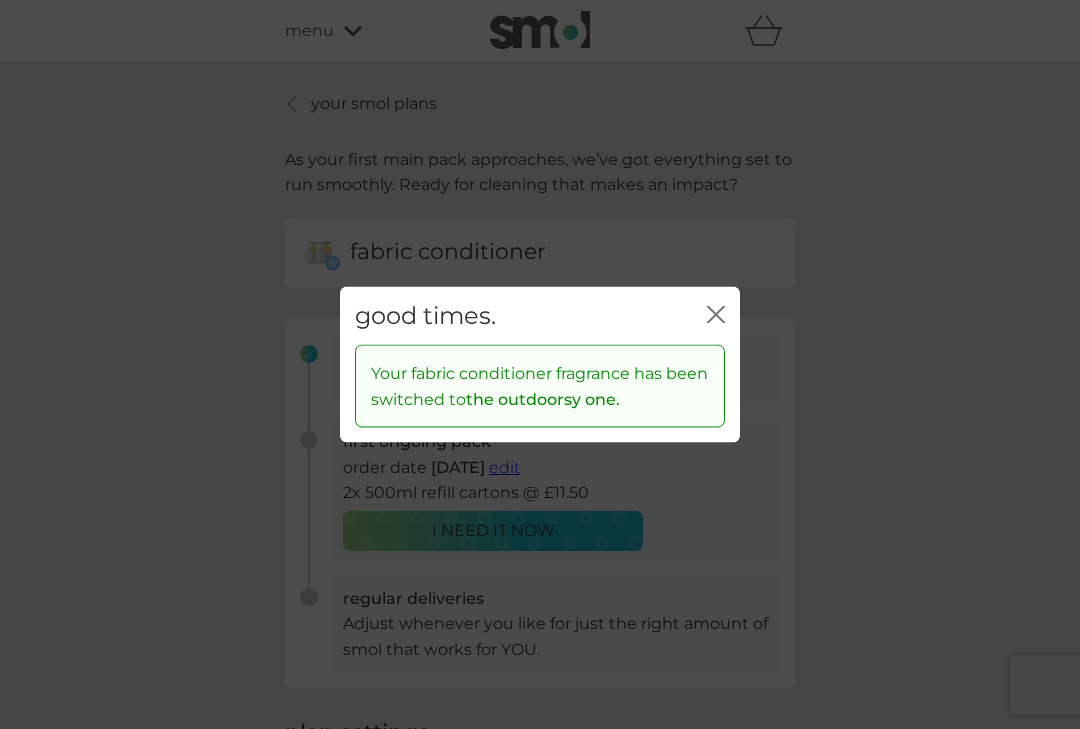 click on "close" 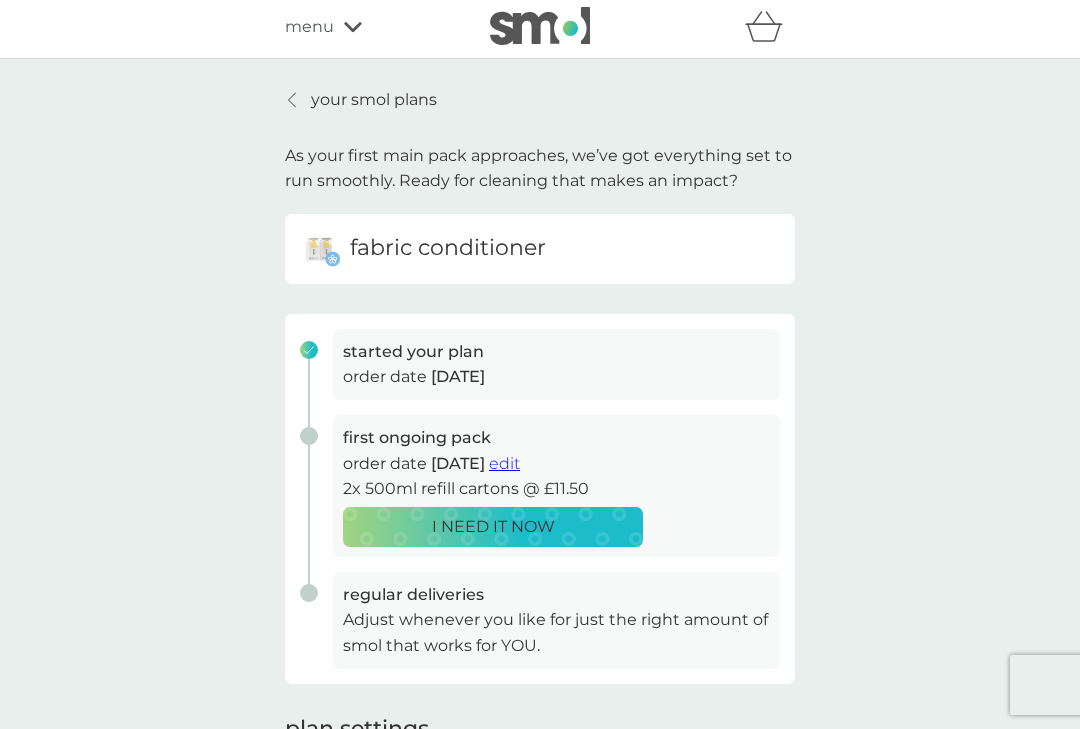 scroll, scrollTop: 5, scrollLeft: 0, axis: vertical 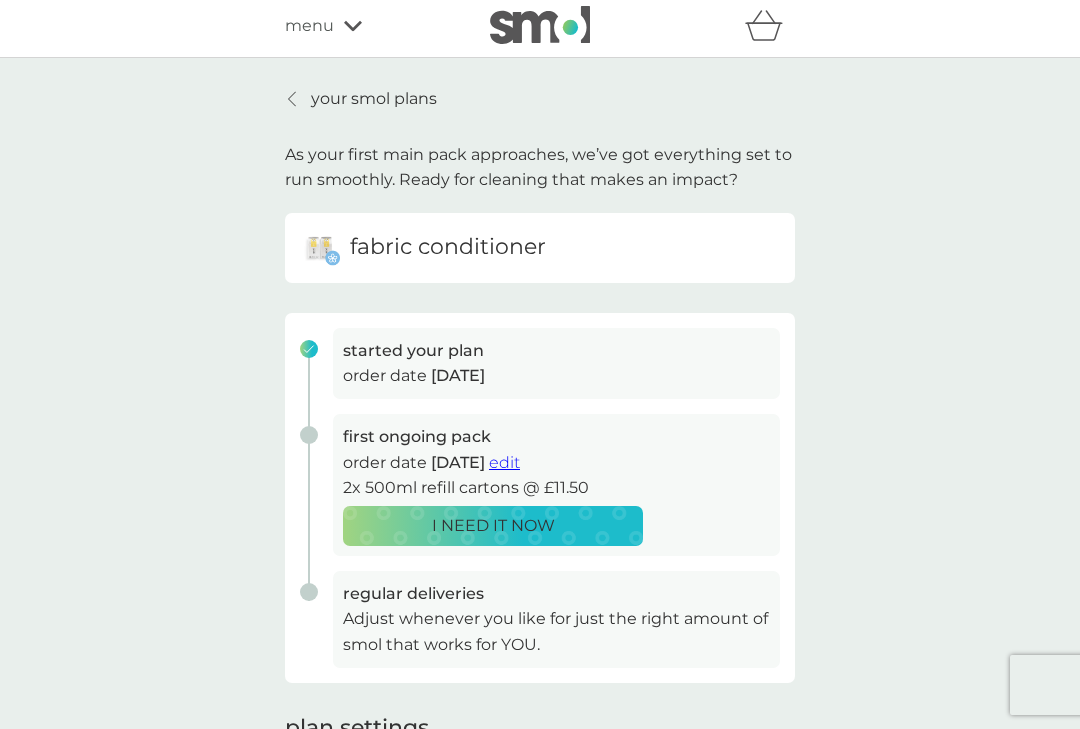 click on "edit" at bounding box center [504, 462] 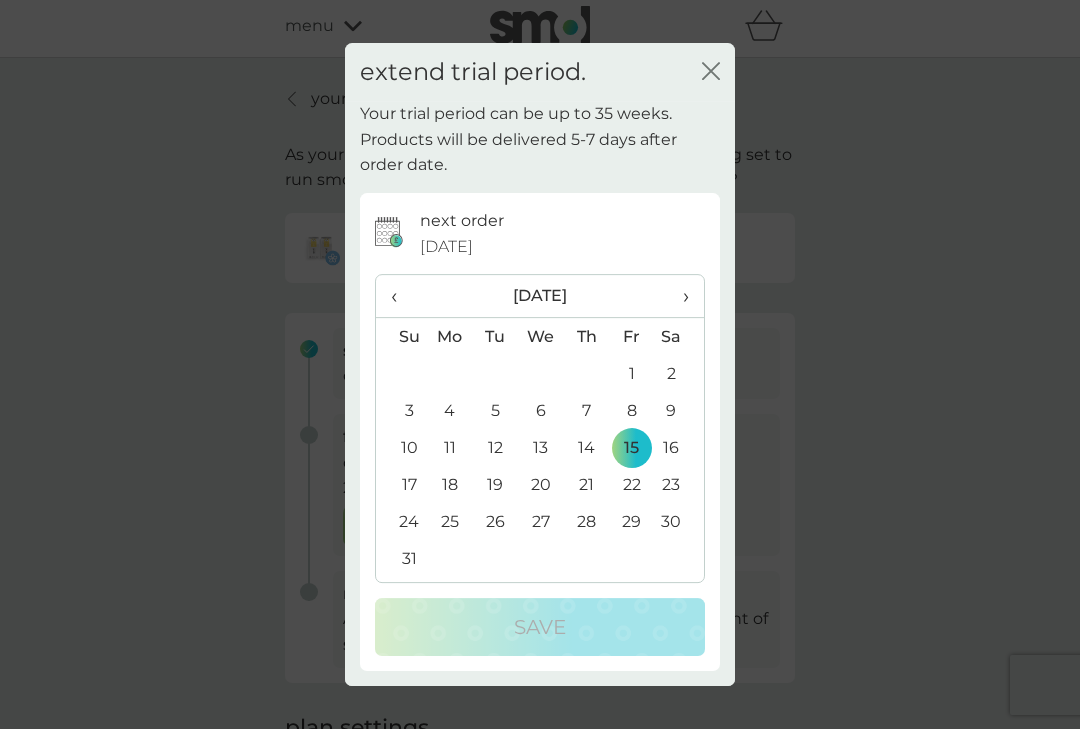 click on "‹" at bounding box center [401, 296] 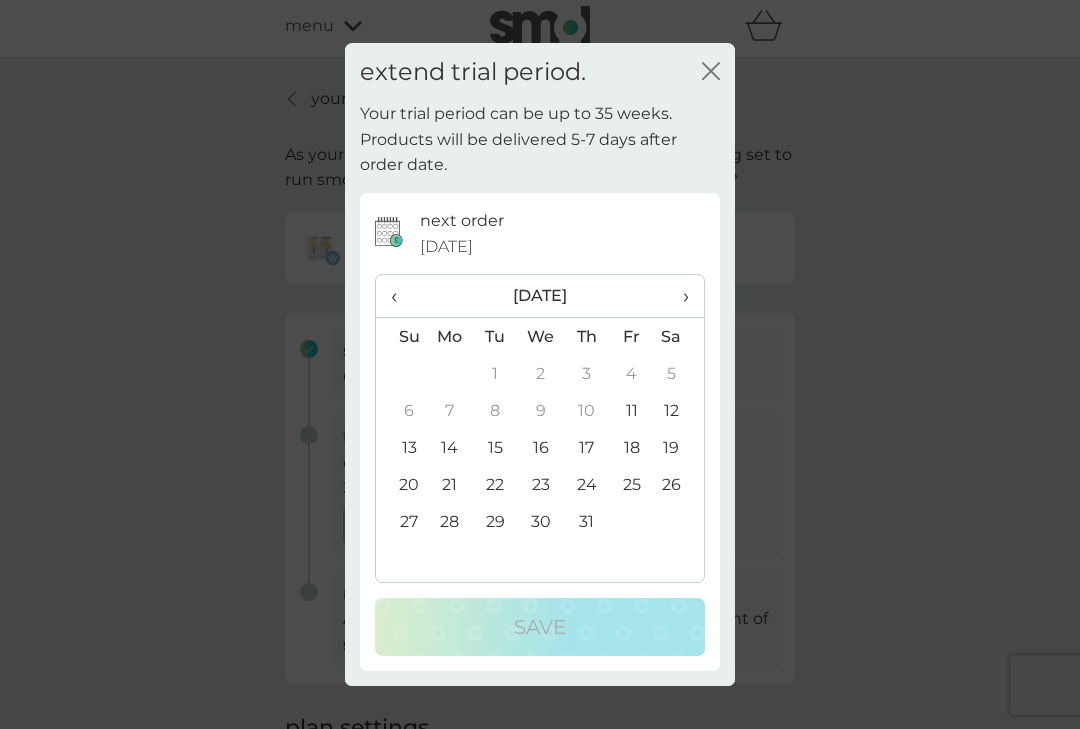 click on "15" at bounding box center (495, 447) 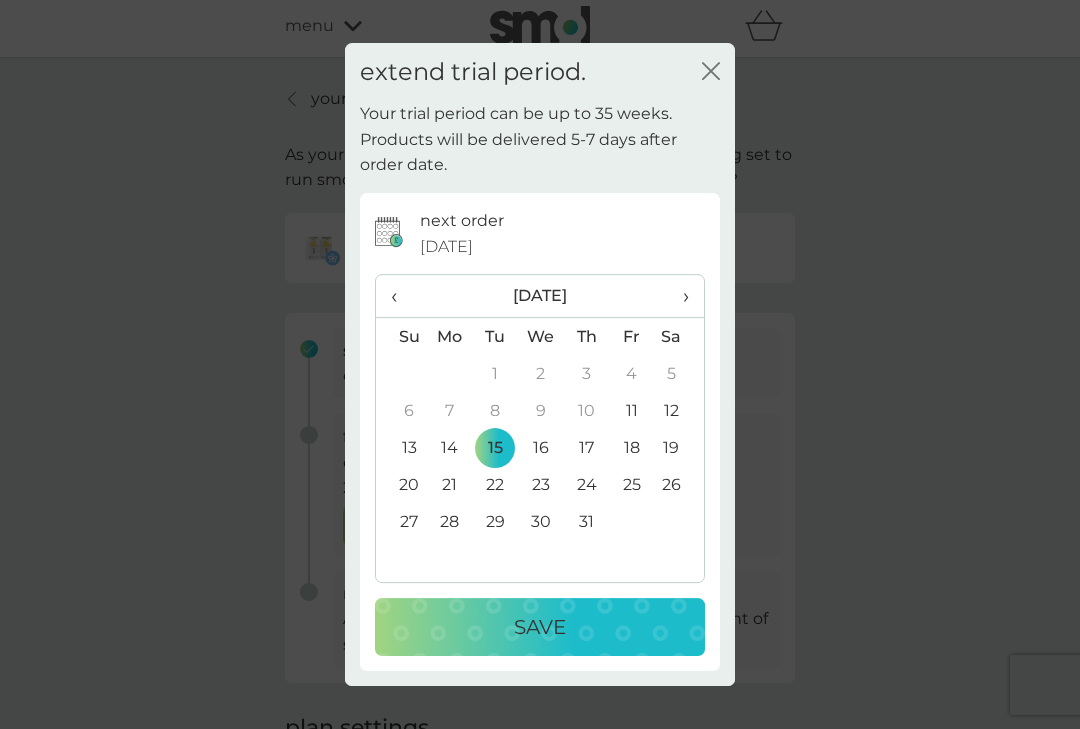 click on "close" 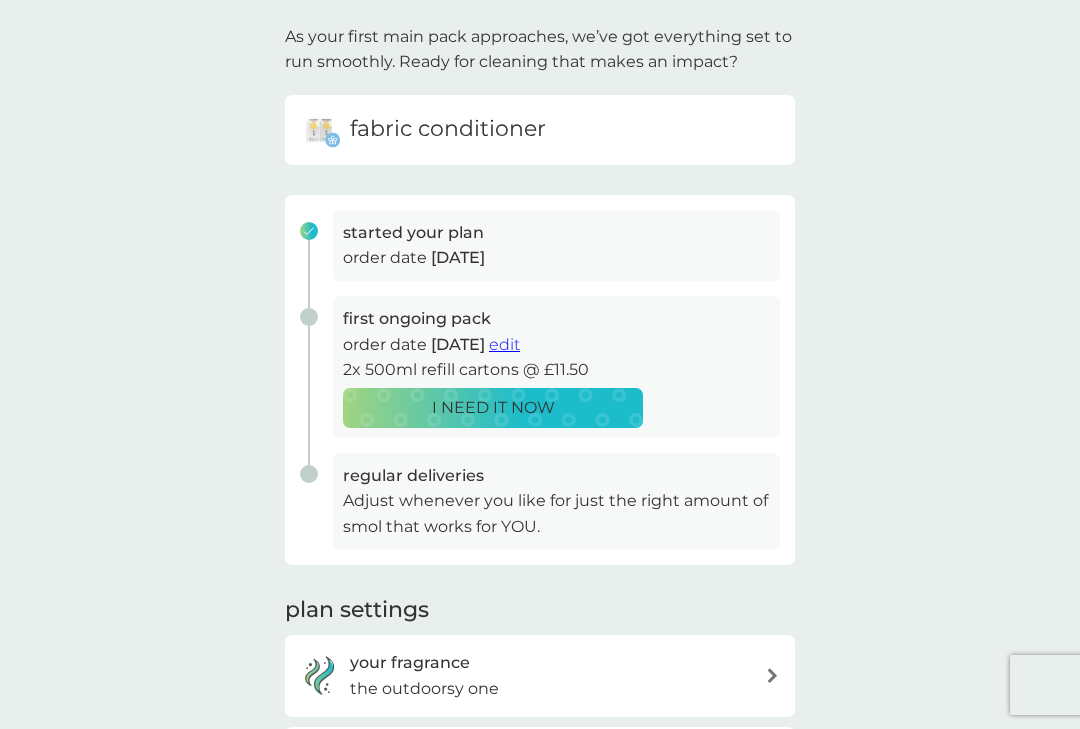 scroll, scrollTop: 0, scrollLeft: 0, axis: both 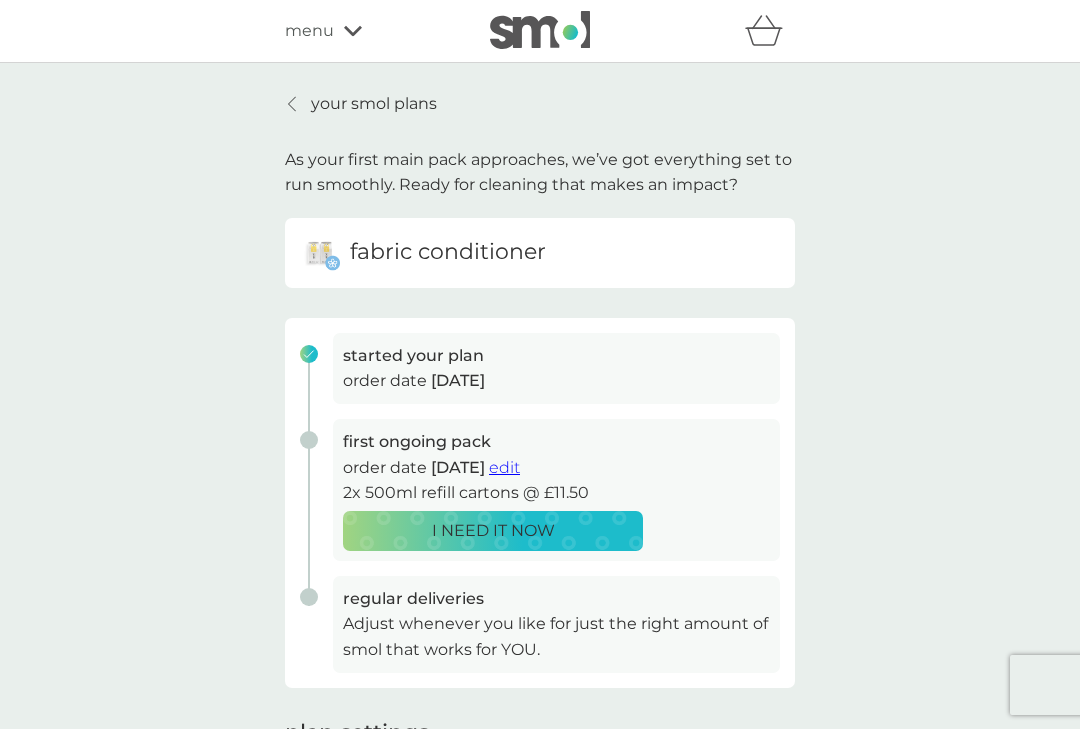 click on "your smol plans" at bounding box center [374, 104] 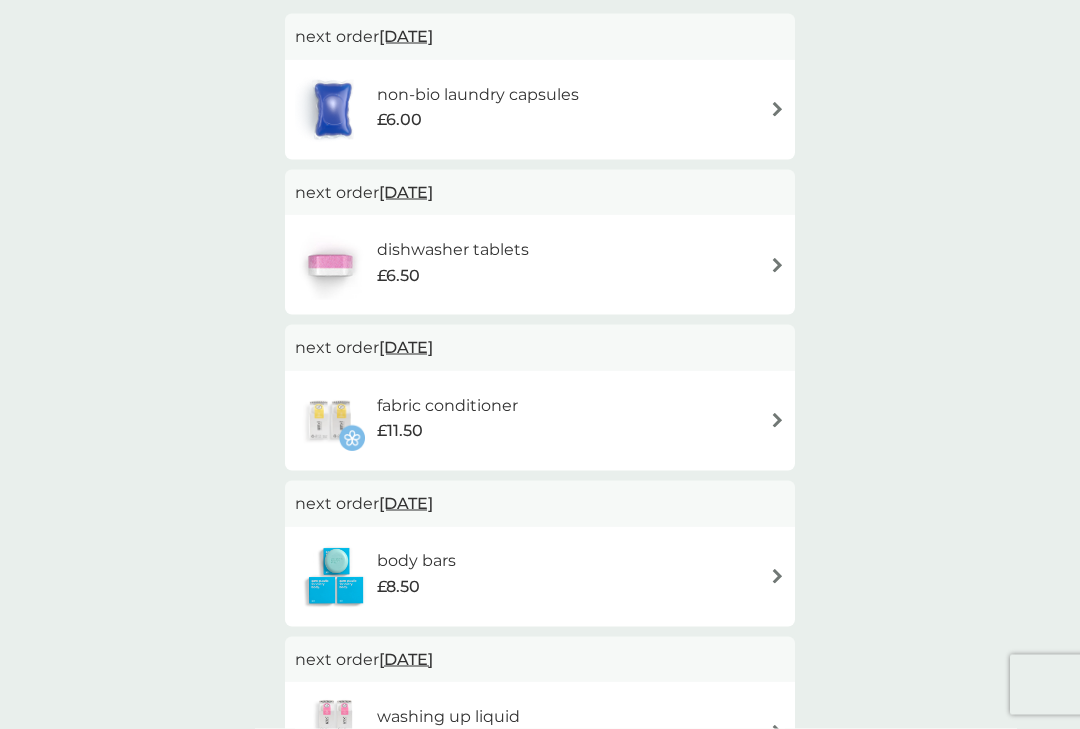 scroll, scrollTop: 404, scrollLeft: 0, axis: vertical 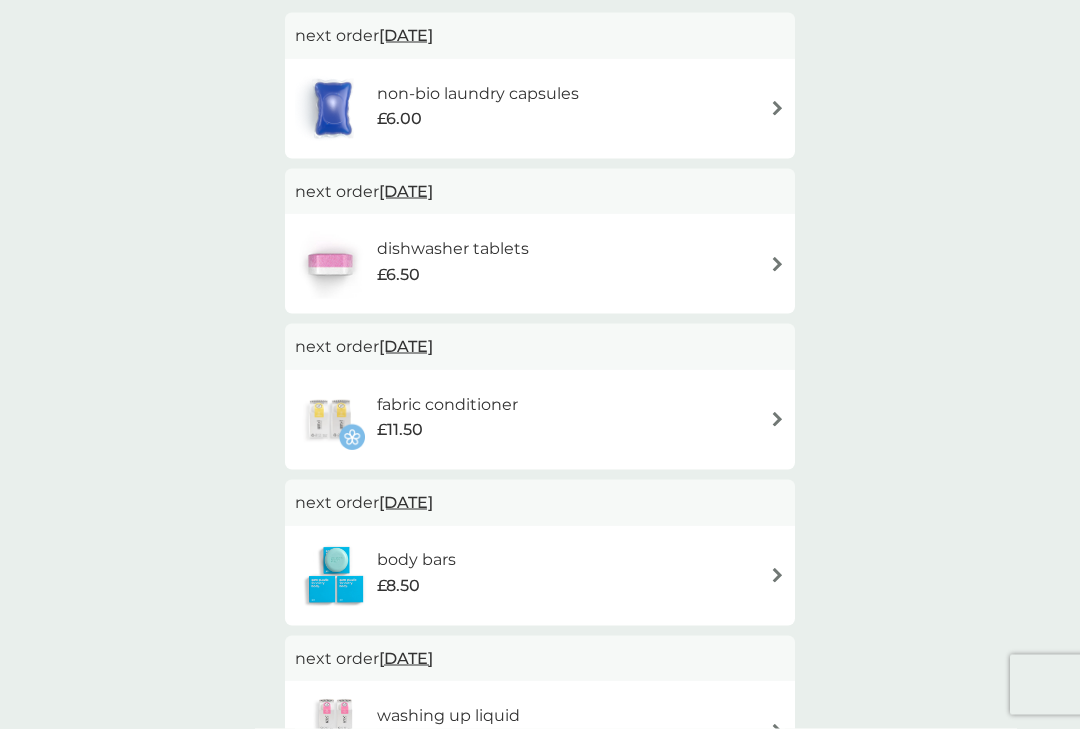 click at bounding box center (777, 575) 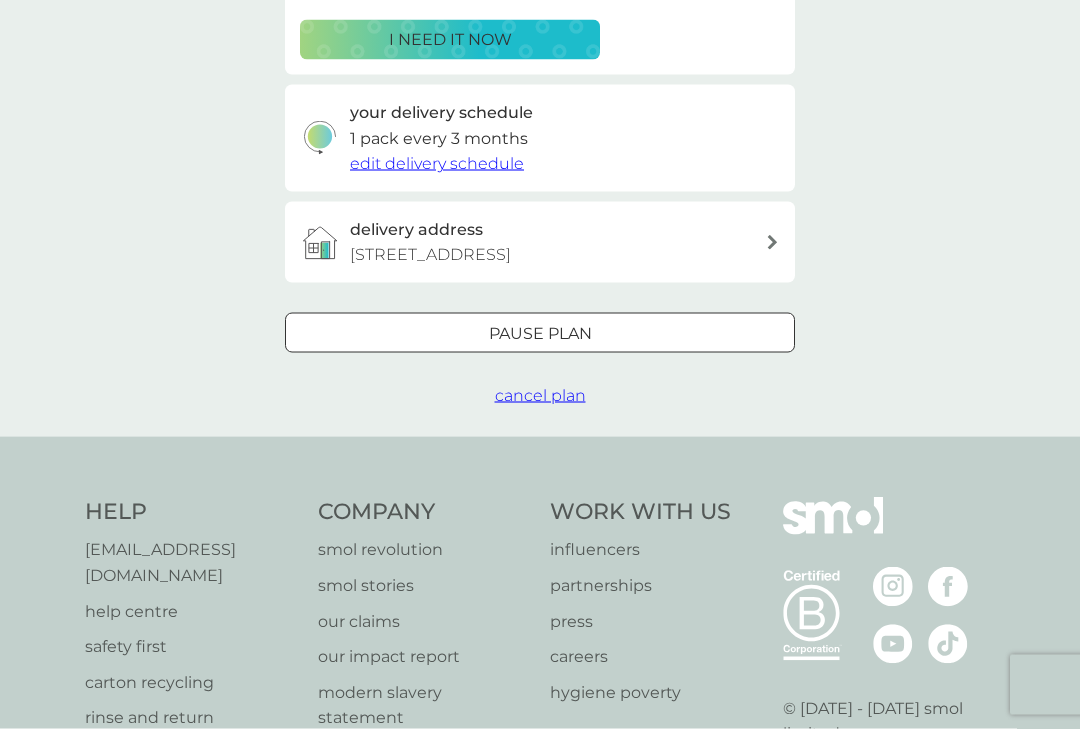 scroll, scrollTop: 0, scrollLeft: 0, axis: both 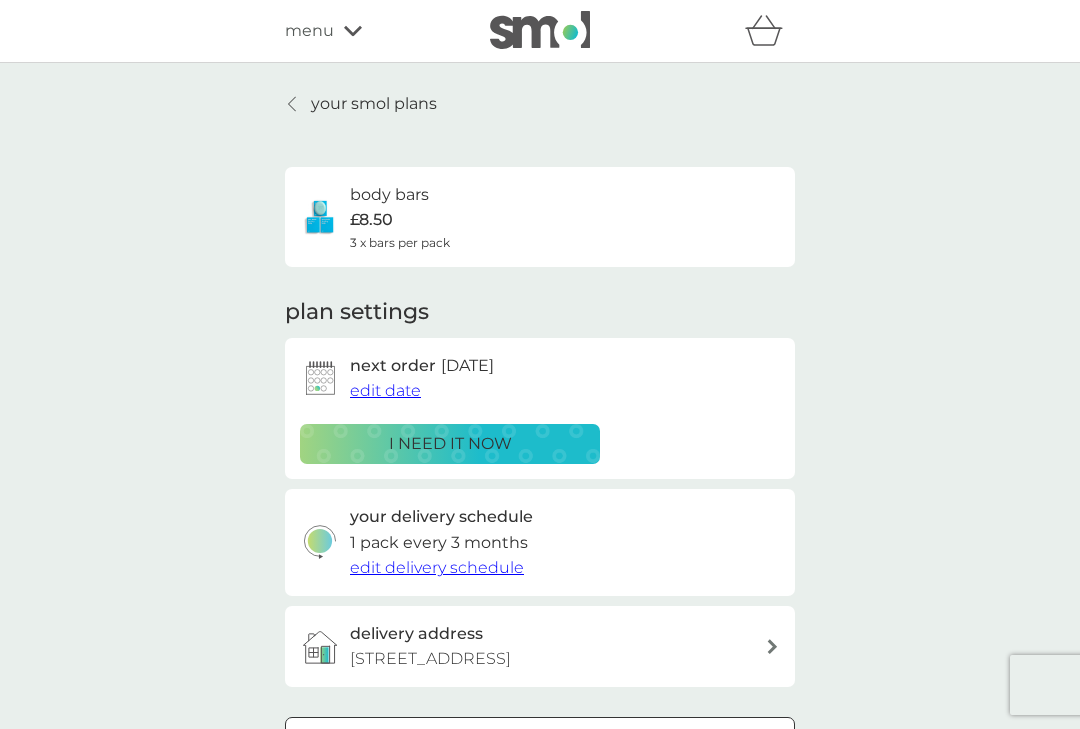 click on "your smol plans body bars £8.50 3 x bars per pack plan settings next order [DATE] edit date i need it now your delivery schedule 1 pack every 3 months edit delivery schedule delivery address [STREET_ADDRESS] Pause plan cancel plan" at bounding box center [540, 452] 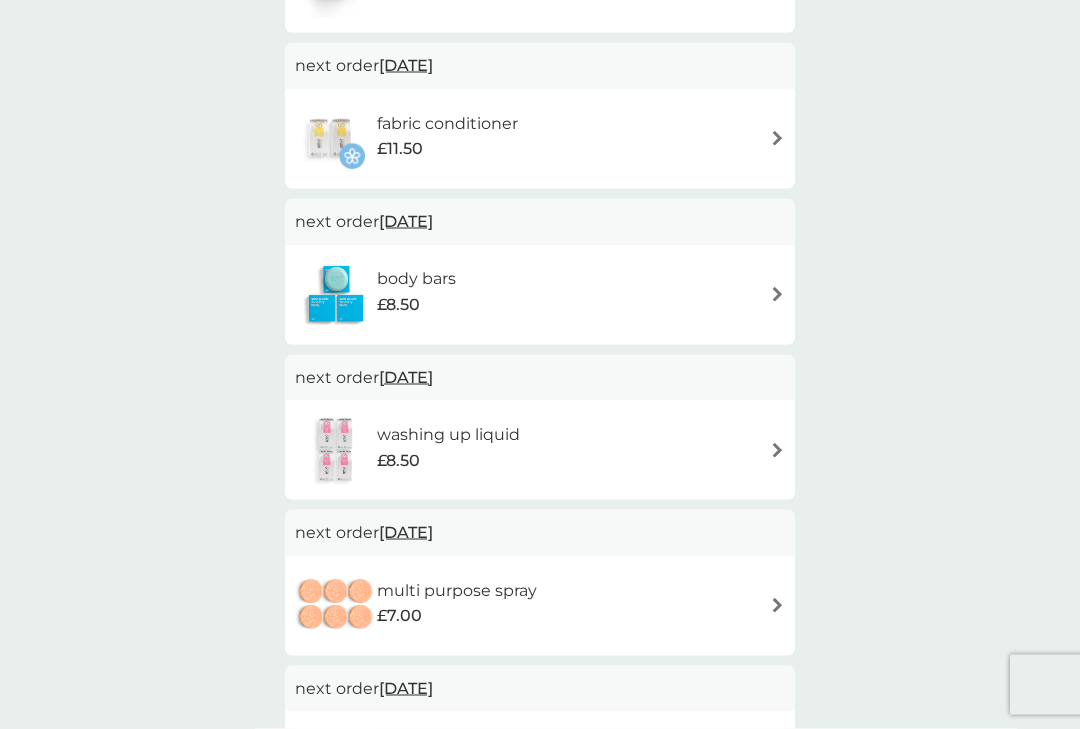 scroll, scrollTop: 685, scrollLeft: 0, axis: vertical 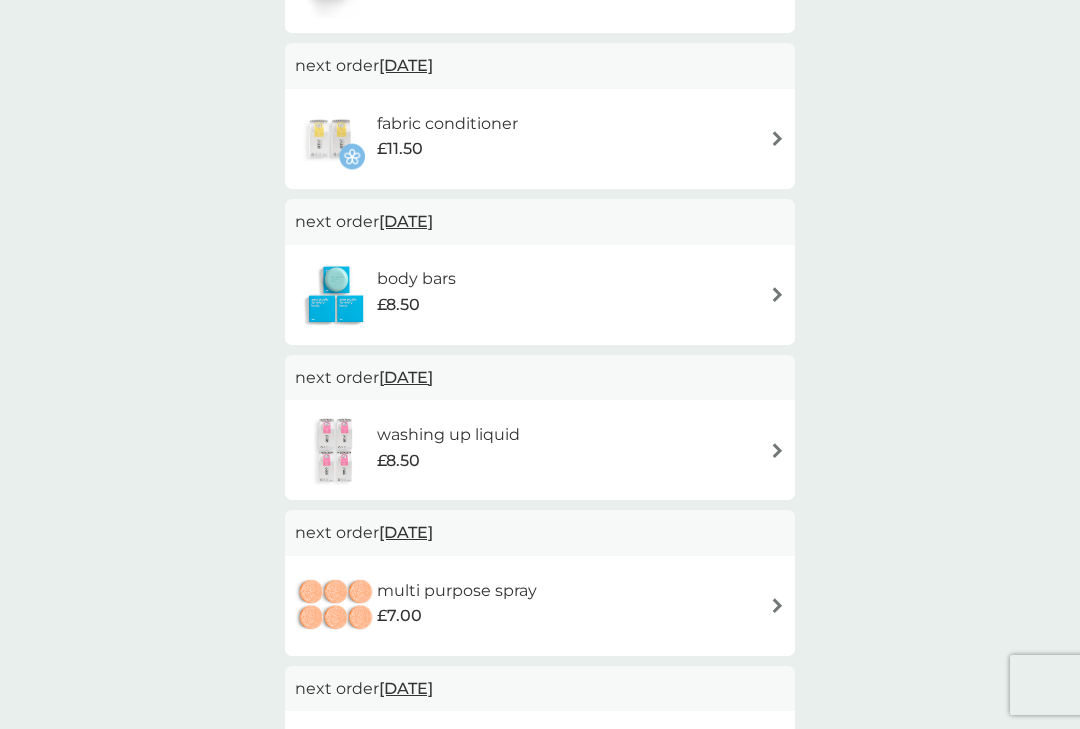 click on "washing up liquid £8.50" at bounding box center [540, 450] 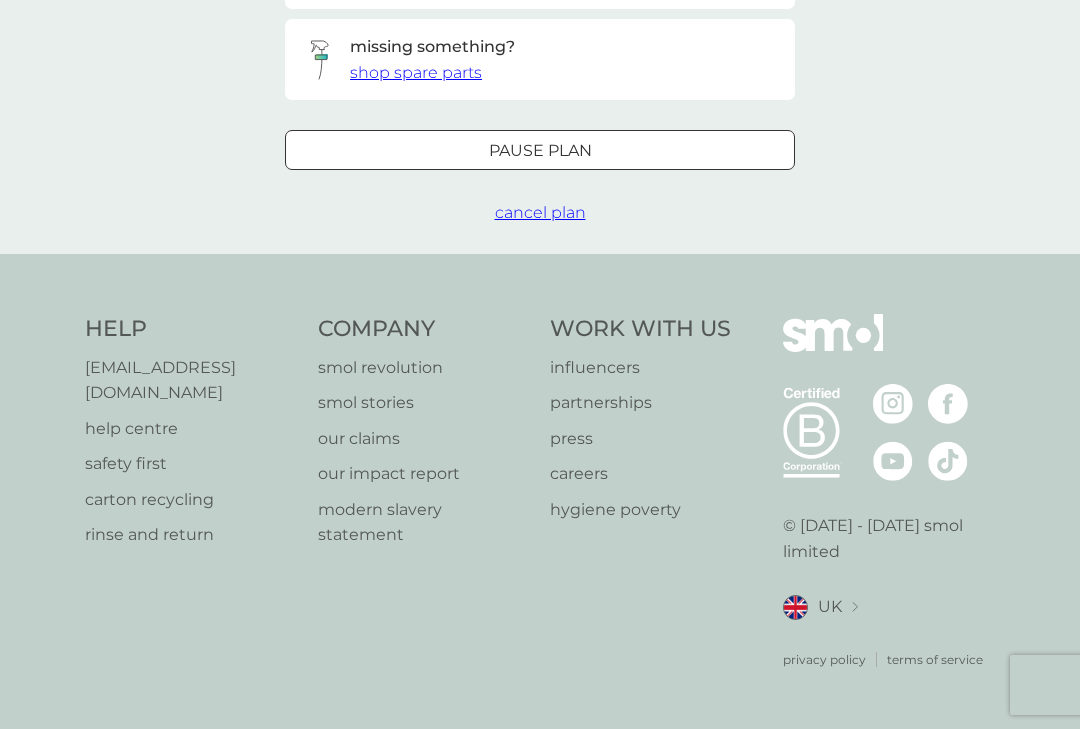 scroll, scrollTop: 0, scrollLeft: 0, axis: both 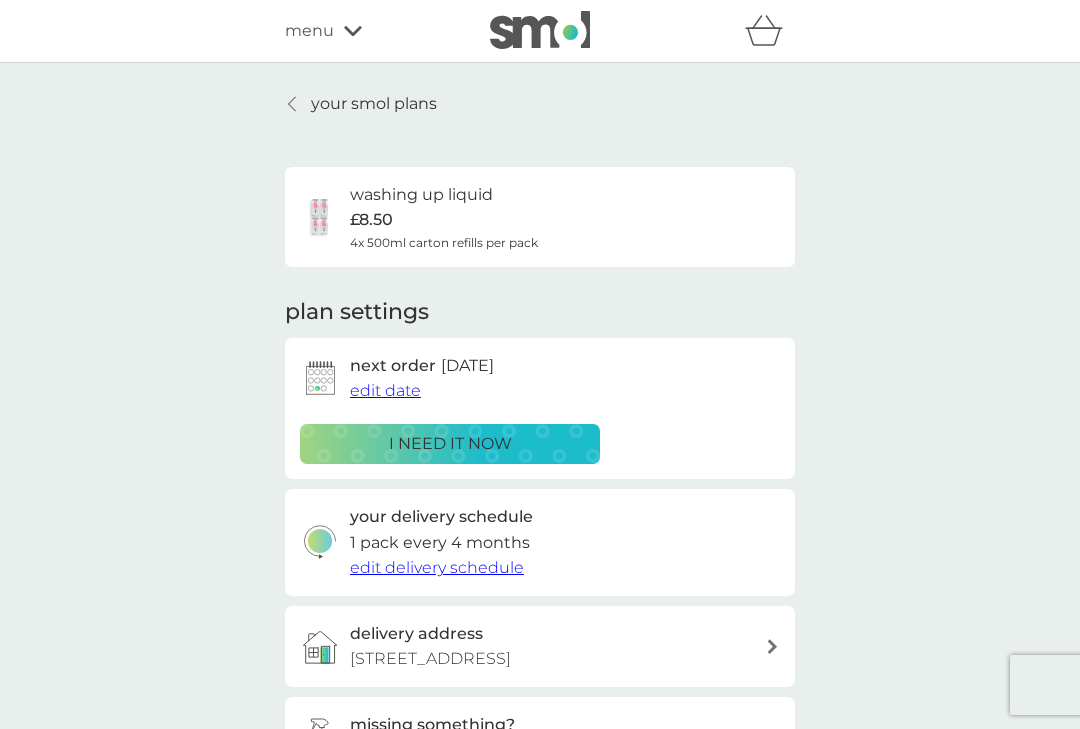 click on "your smol plans" at bounding box center [374, 104] 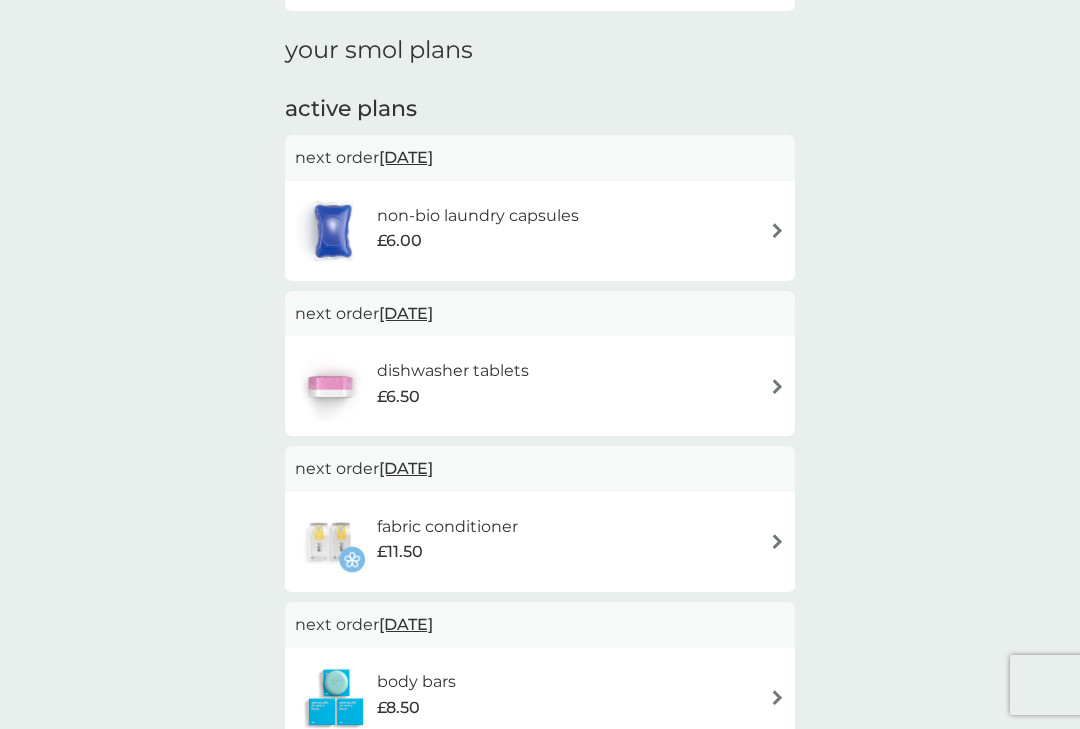 scroll, scrollTop: 280, scrollLeft: 0, axis: vertical 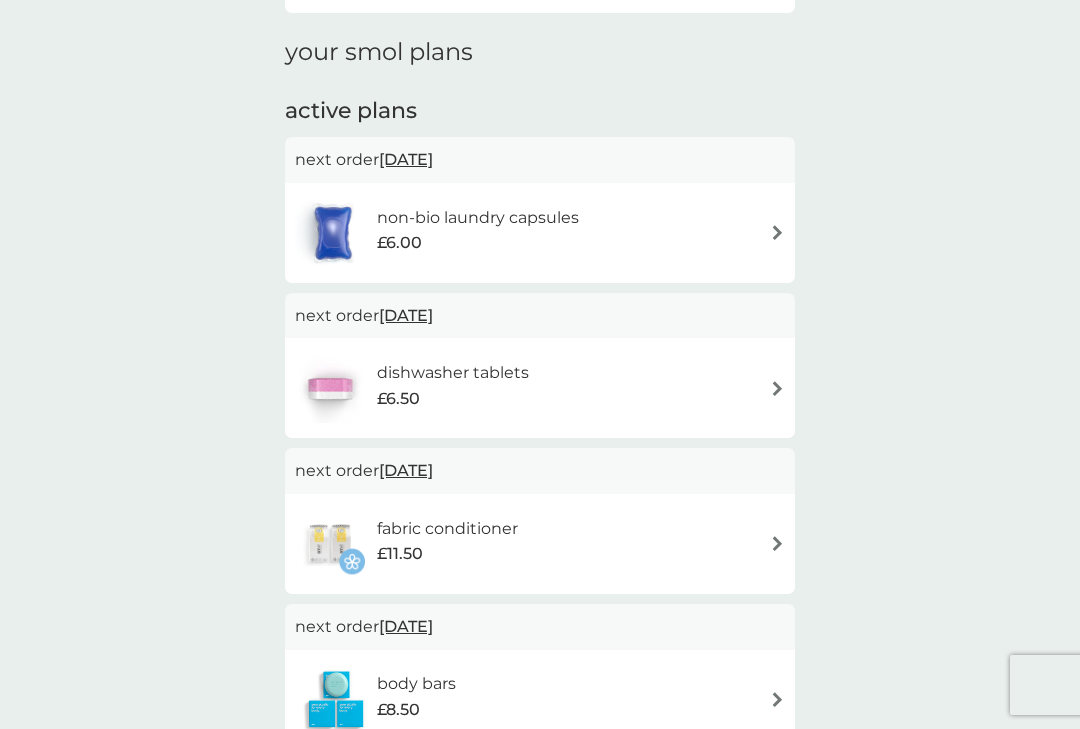 click at bounding box center (777, 388) 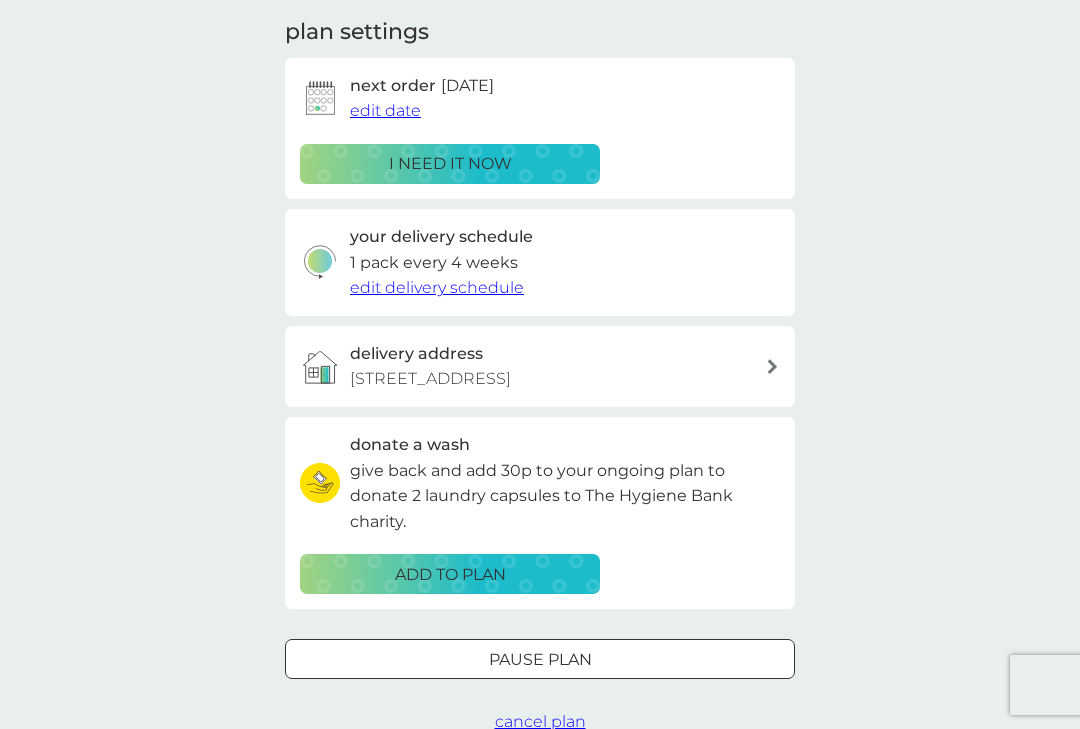 scroll, scrollTop: 0, scrollLeft: 0, axis: both 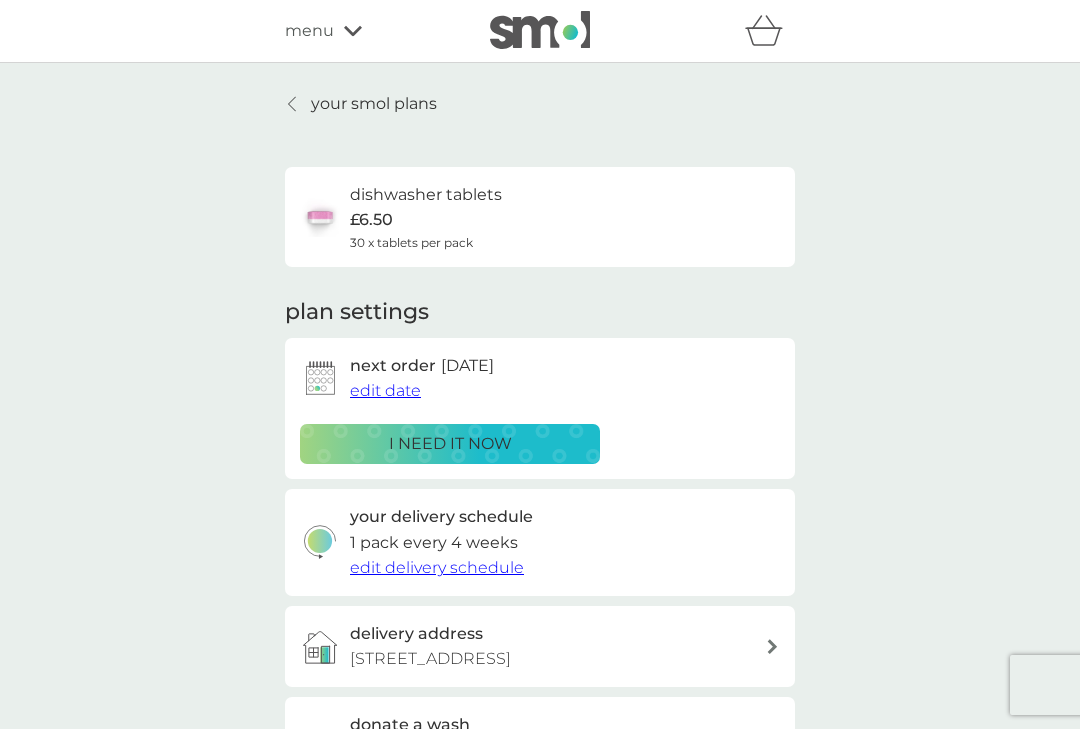 click on "your smol plans" at bounding box center (374, 104) 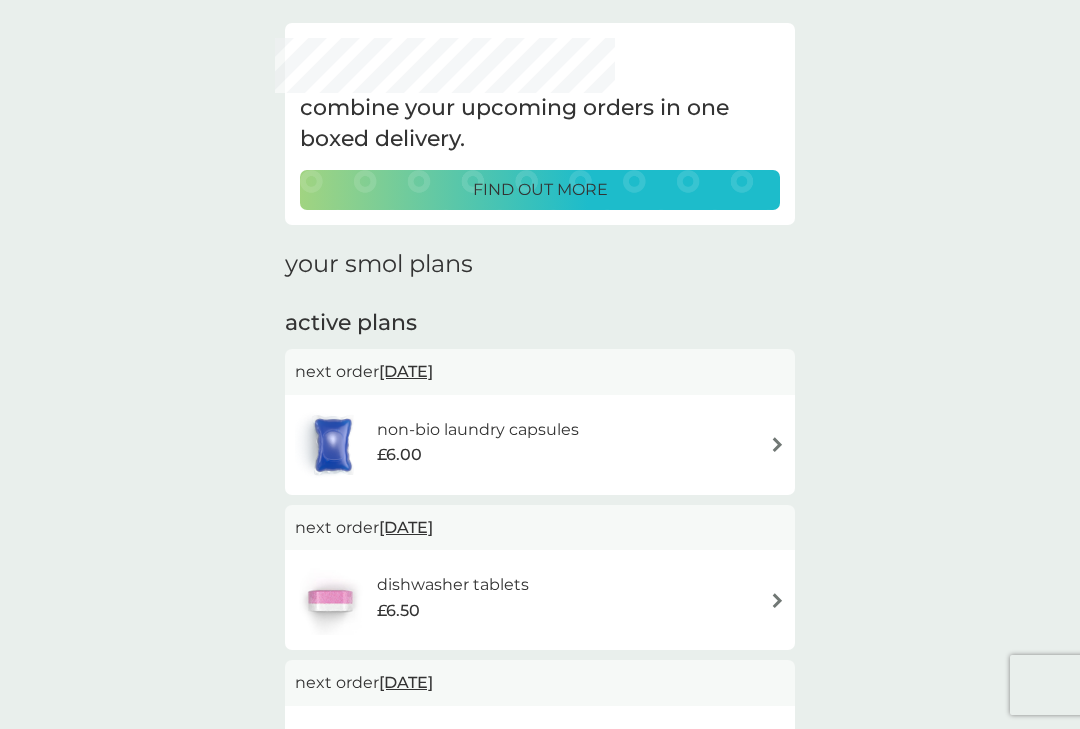 scroll, scrollTop: 0, scrollLeft: 0, axis: both 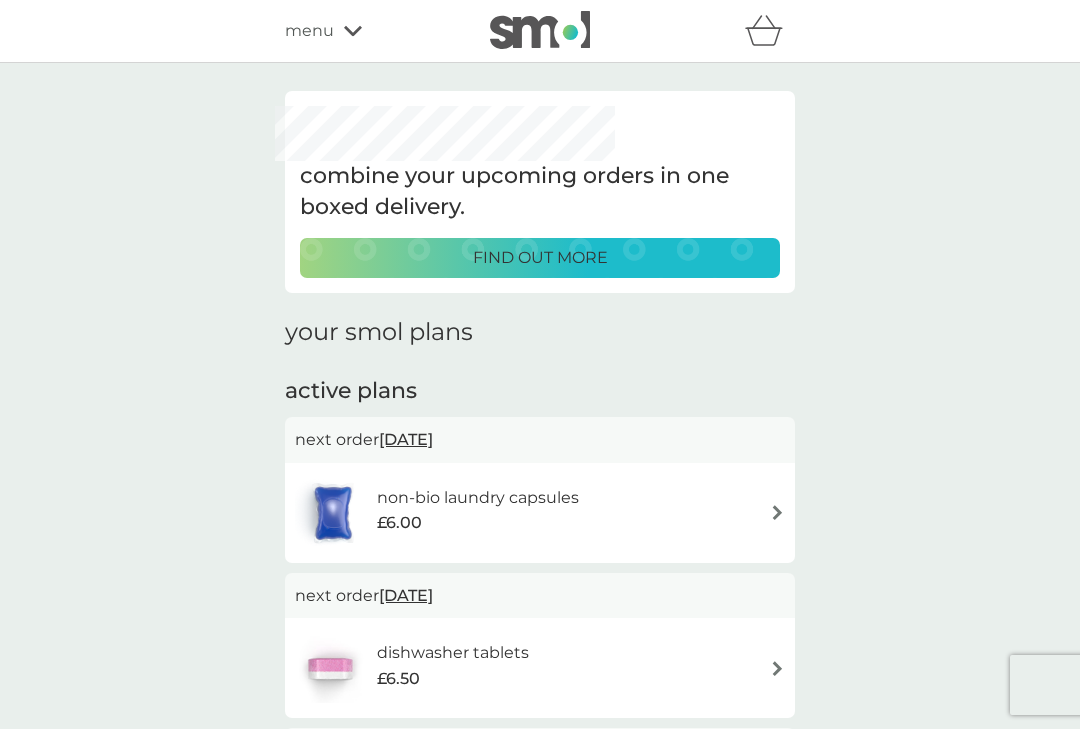click on "menu" at bounding box center [370, 31] 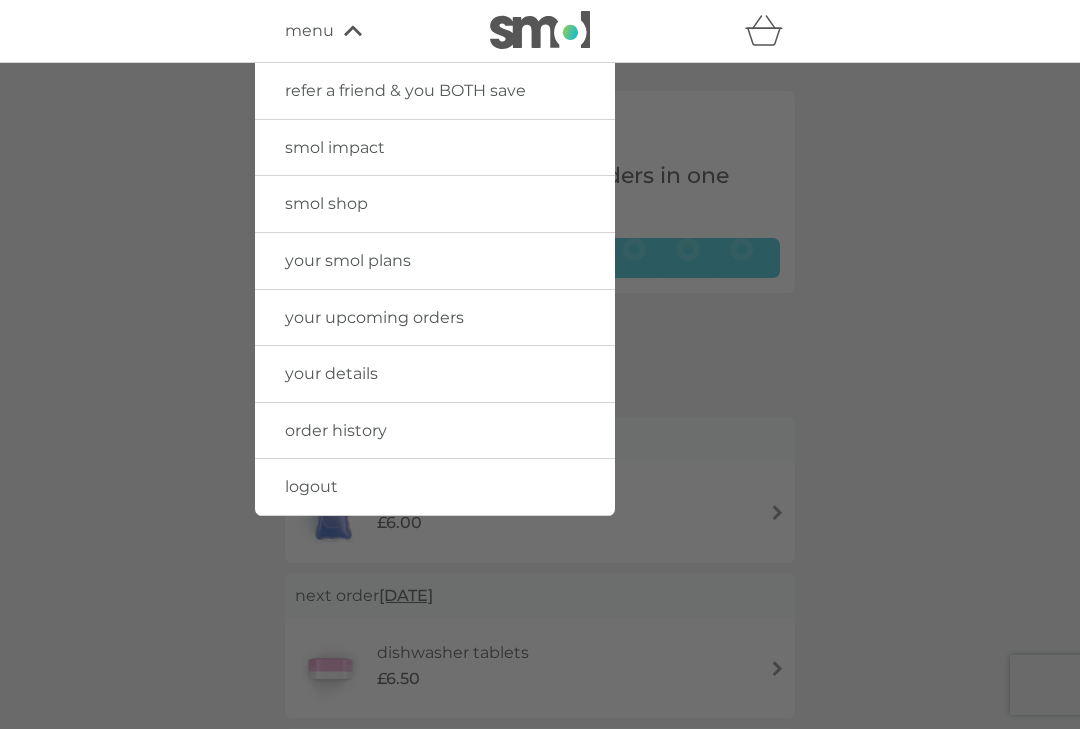 click on "logout" at bounding box center [435, 487] 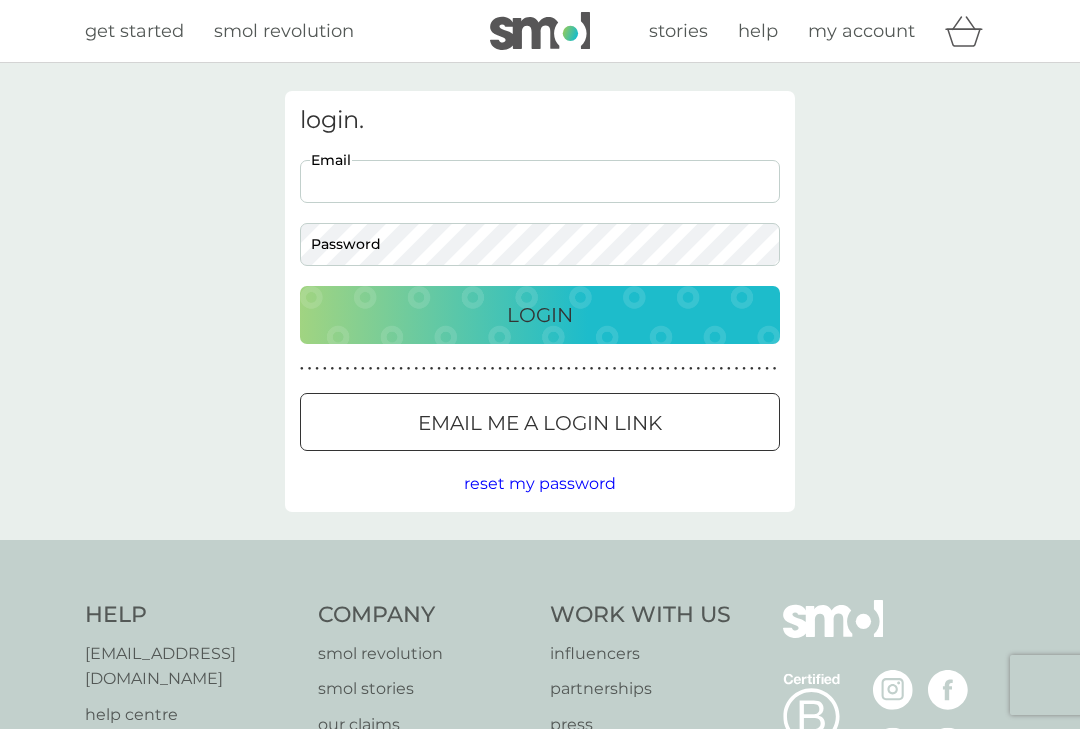 scroll, scrollTop: 0, scrollLeft: 0, axis: both 